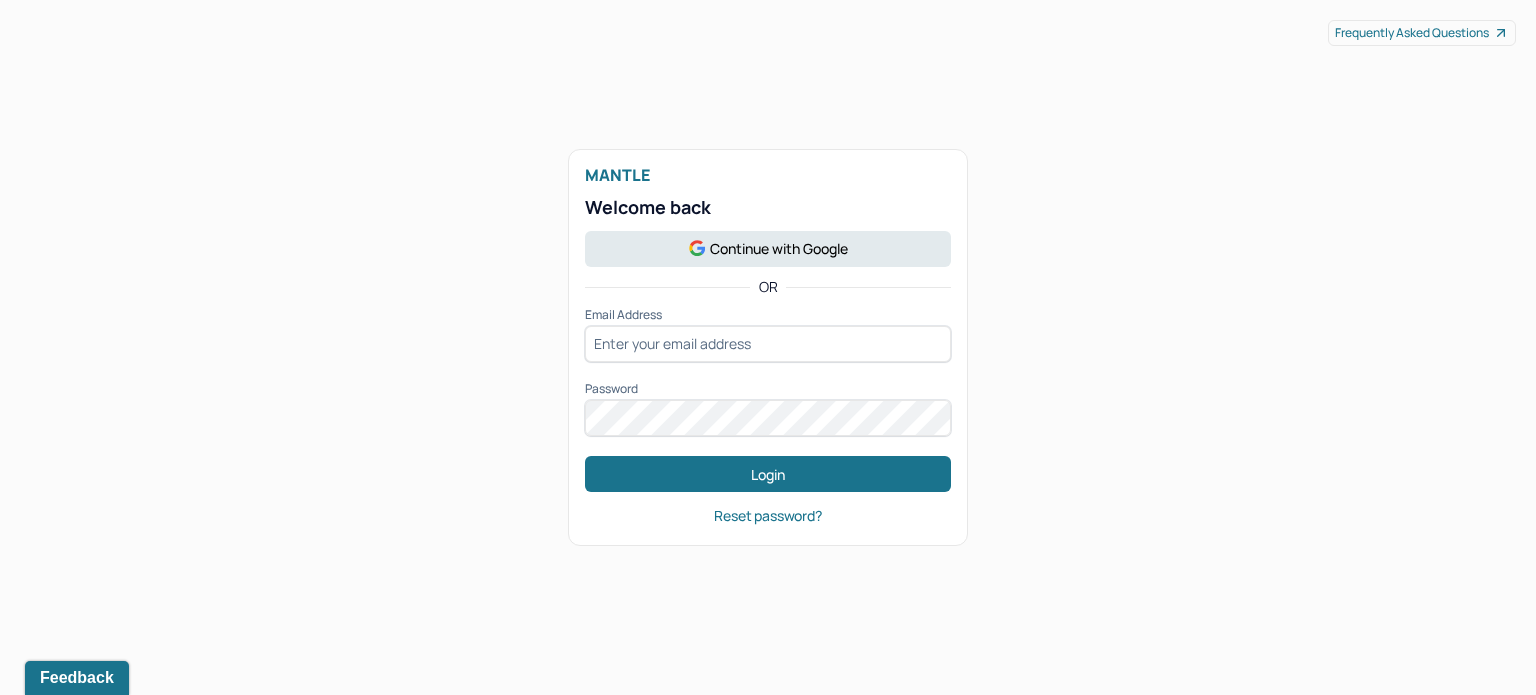 scroll, scrollTop: 0, scrollLeft: 0, axis: both 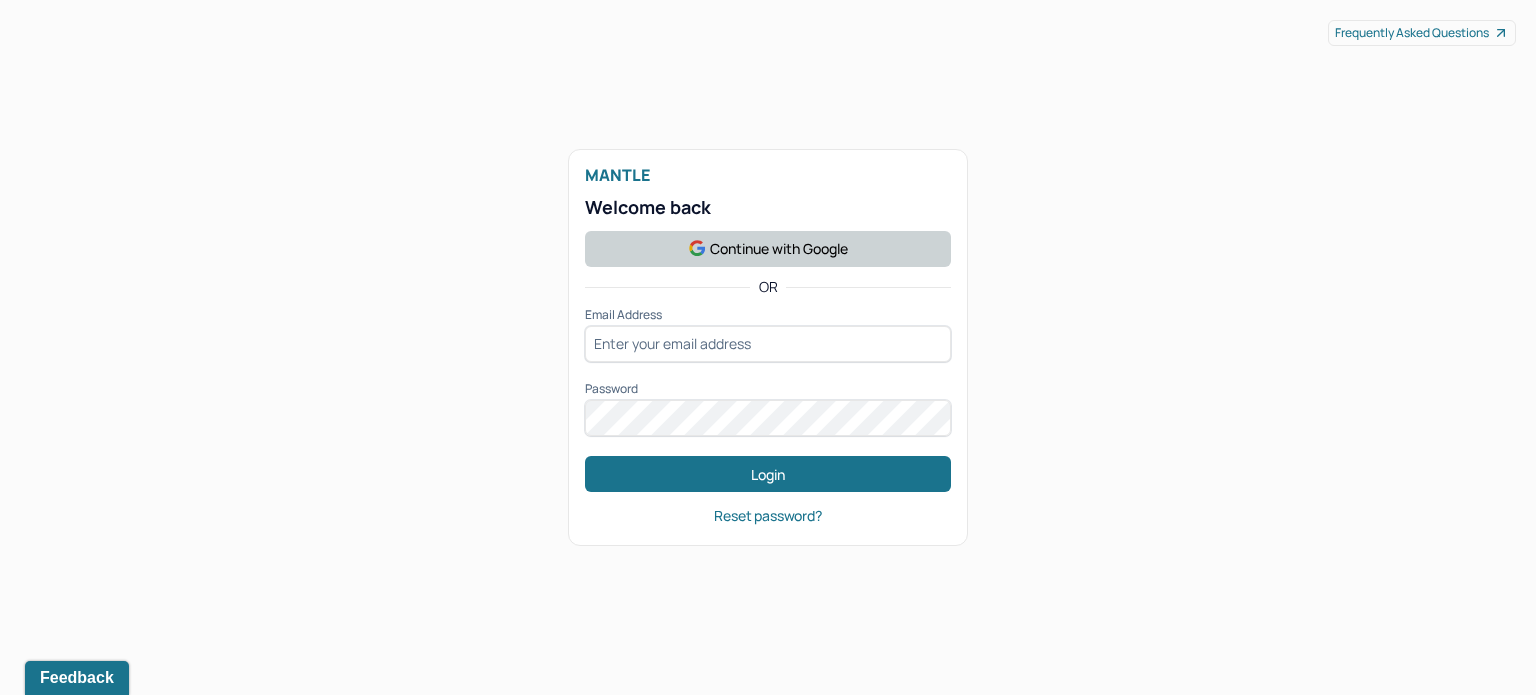 click on "Continue with Google" at bounding box center (768, 249) 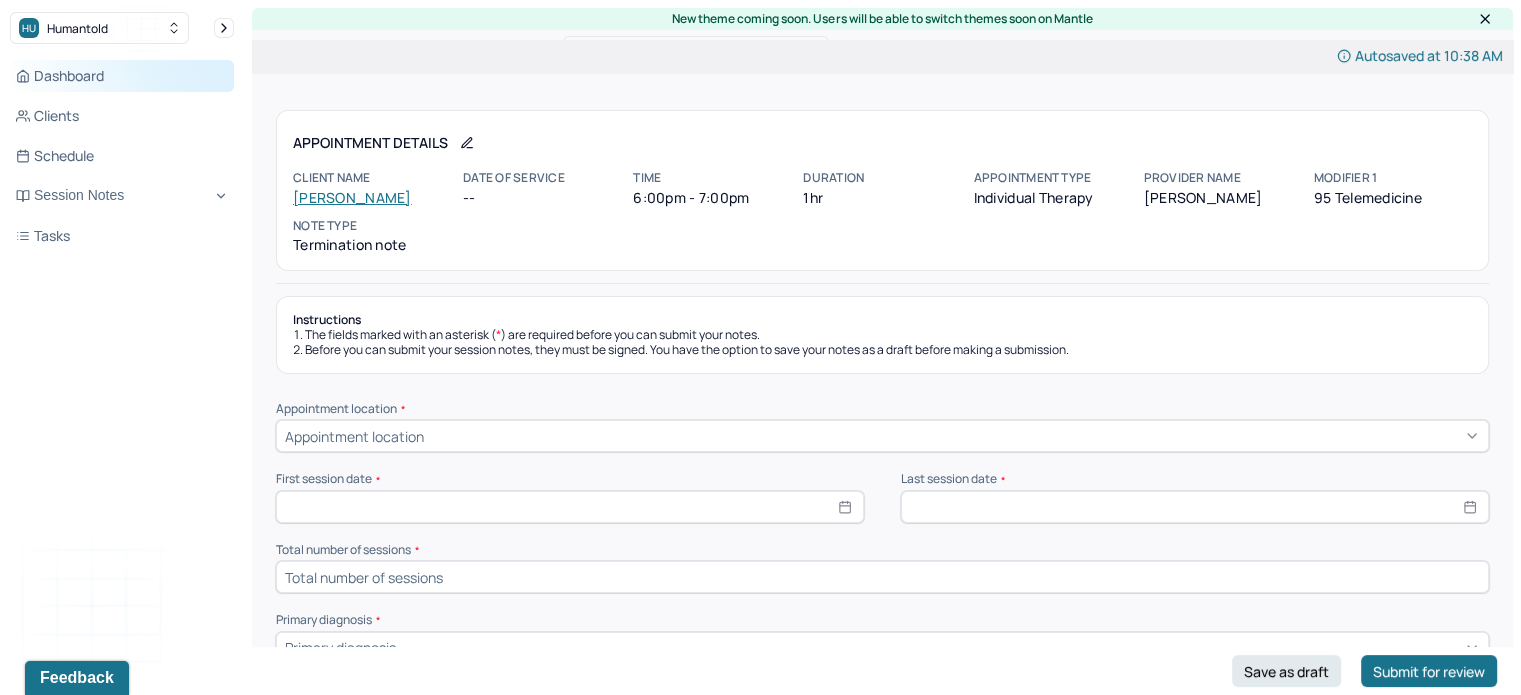 click on "Dashboard" at bounding box center [122, 76] 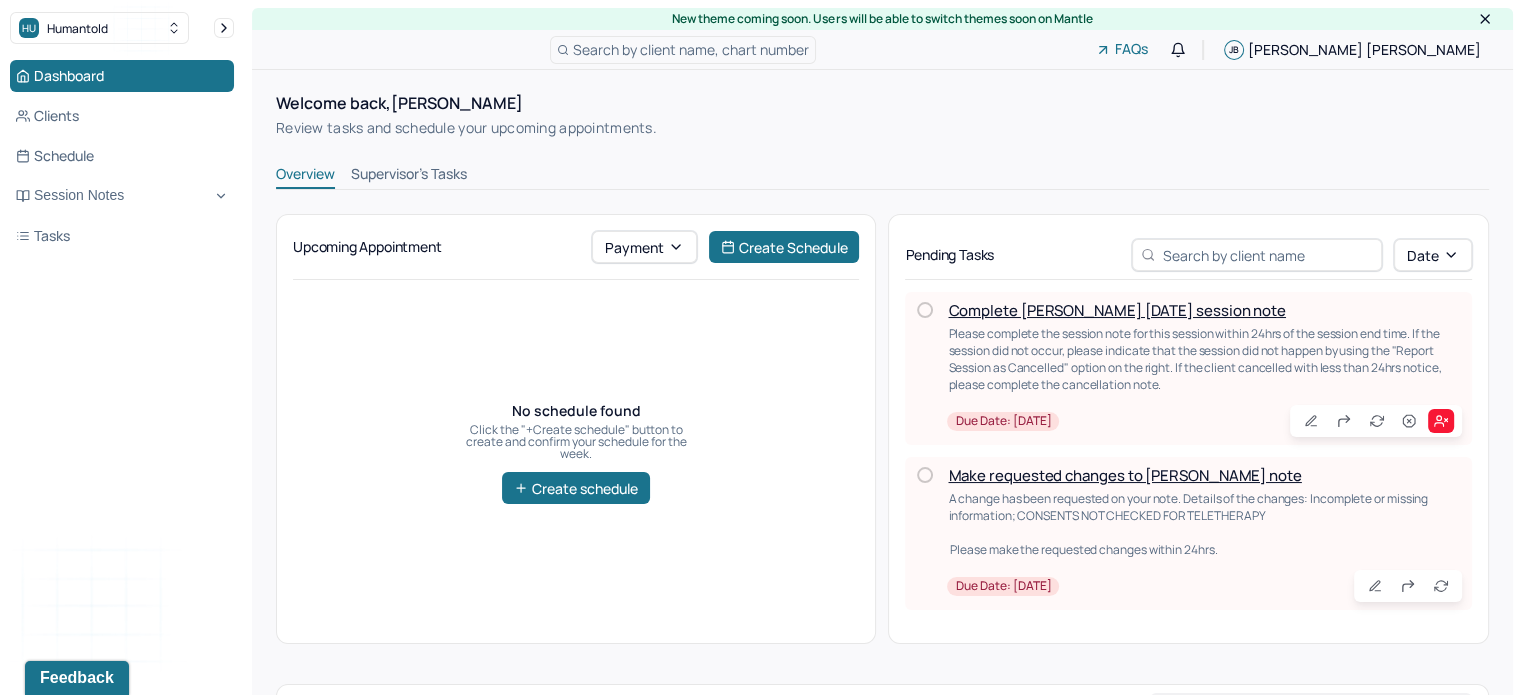 click on "Make requested changes to [PERSON_NAME] note" at bounding box center [1124, 475] 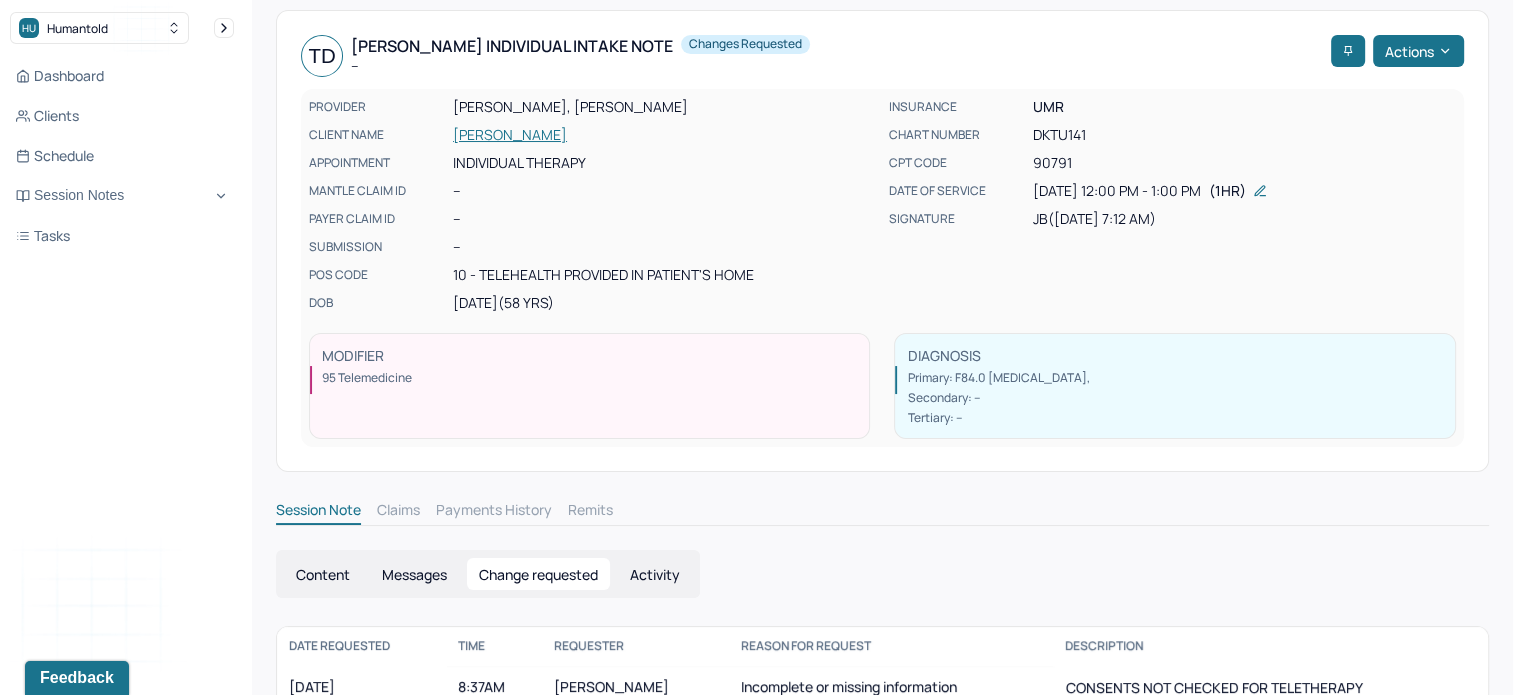 scroll, scrollTop: 130, scrollLeft: 0, axis: vertical 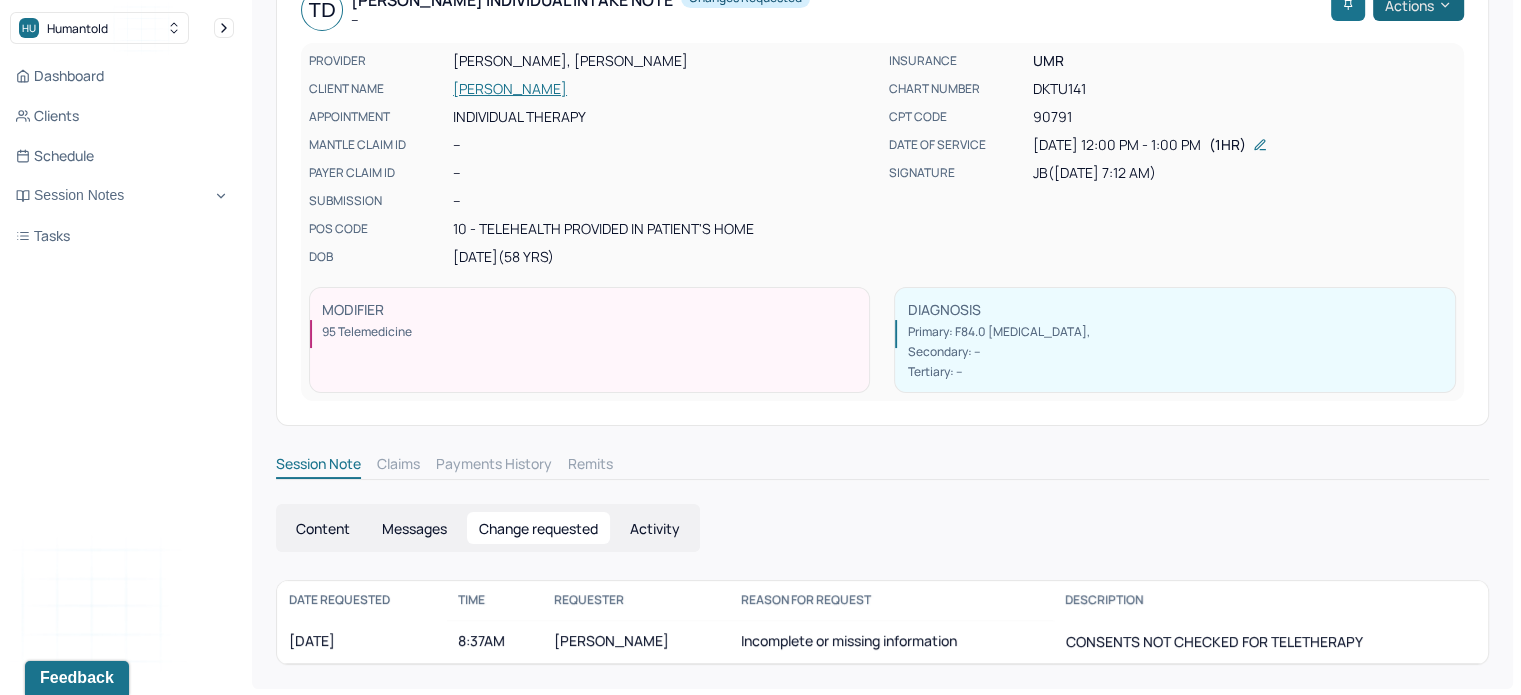 click on "Actions" at bounding box center (1418, 5) 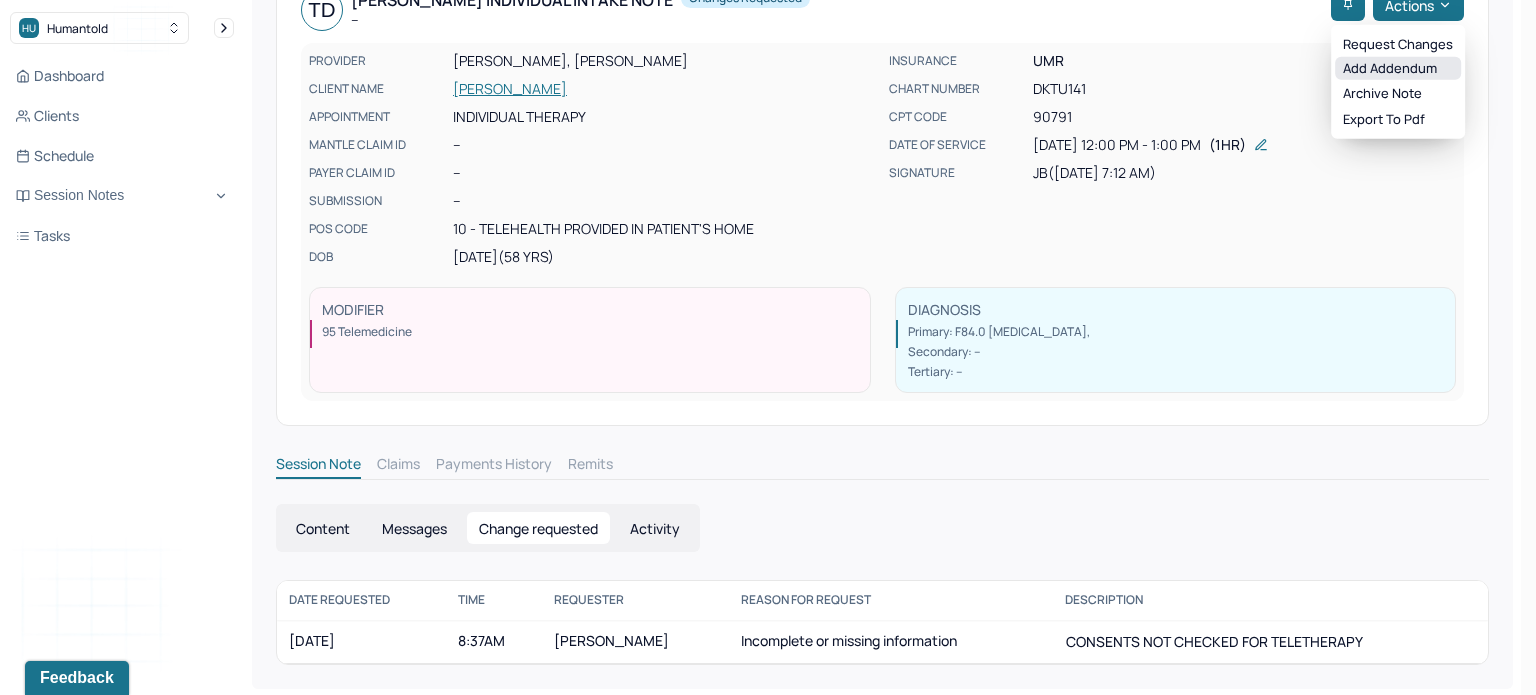 click on "Add addendum" at bounding box center [1398, 68] 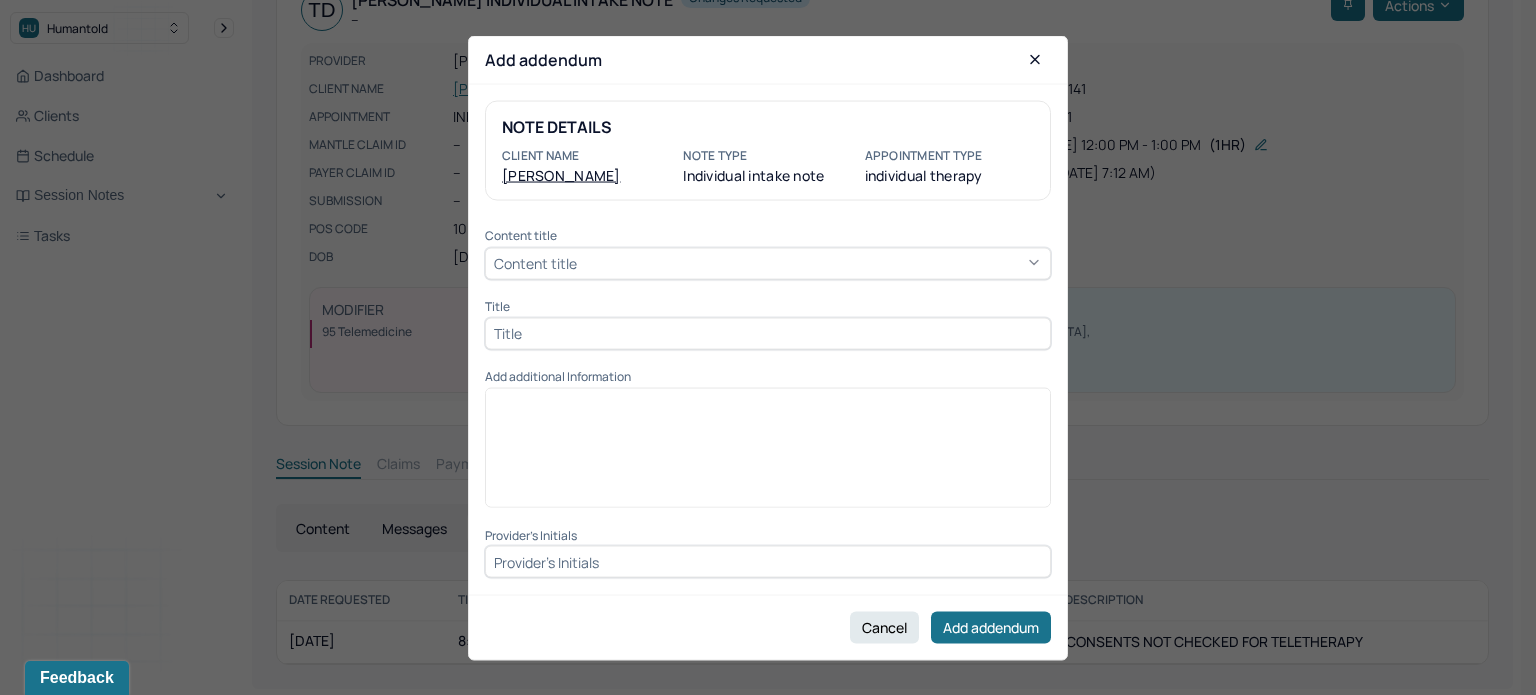 click on "Content title" at bounding box center [768, 263] 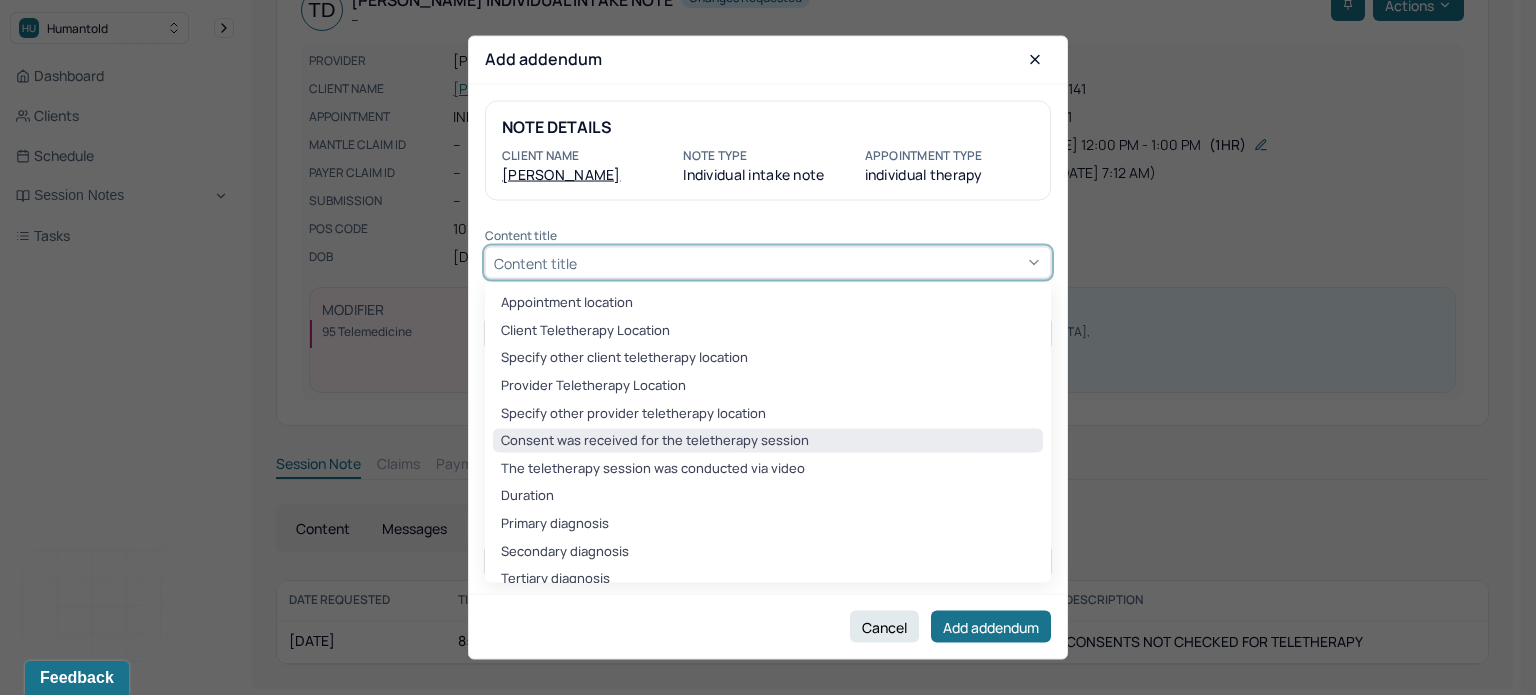 click on "Consent was received for the teletherapy session" at bounding box center [768, 441] 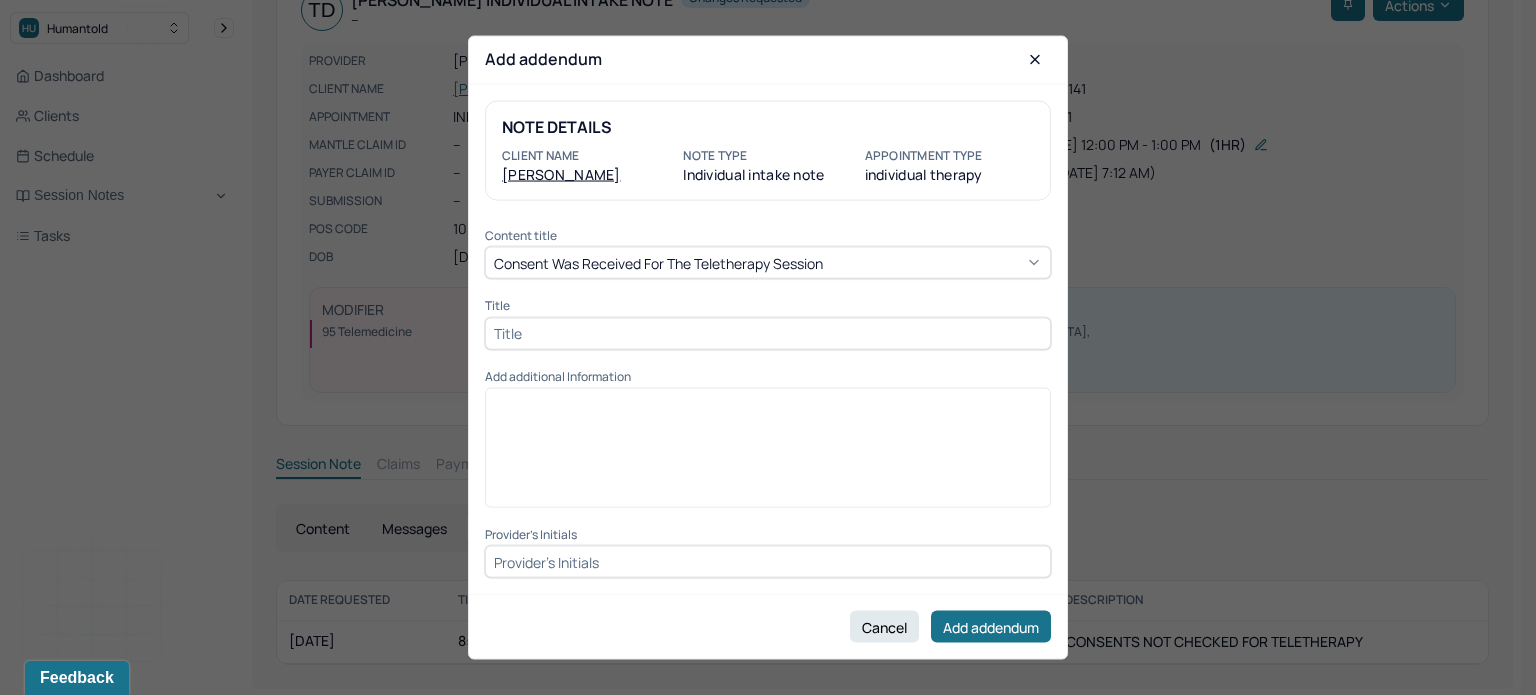 click at bounding box center (768, 333) 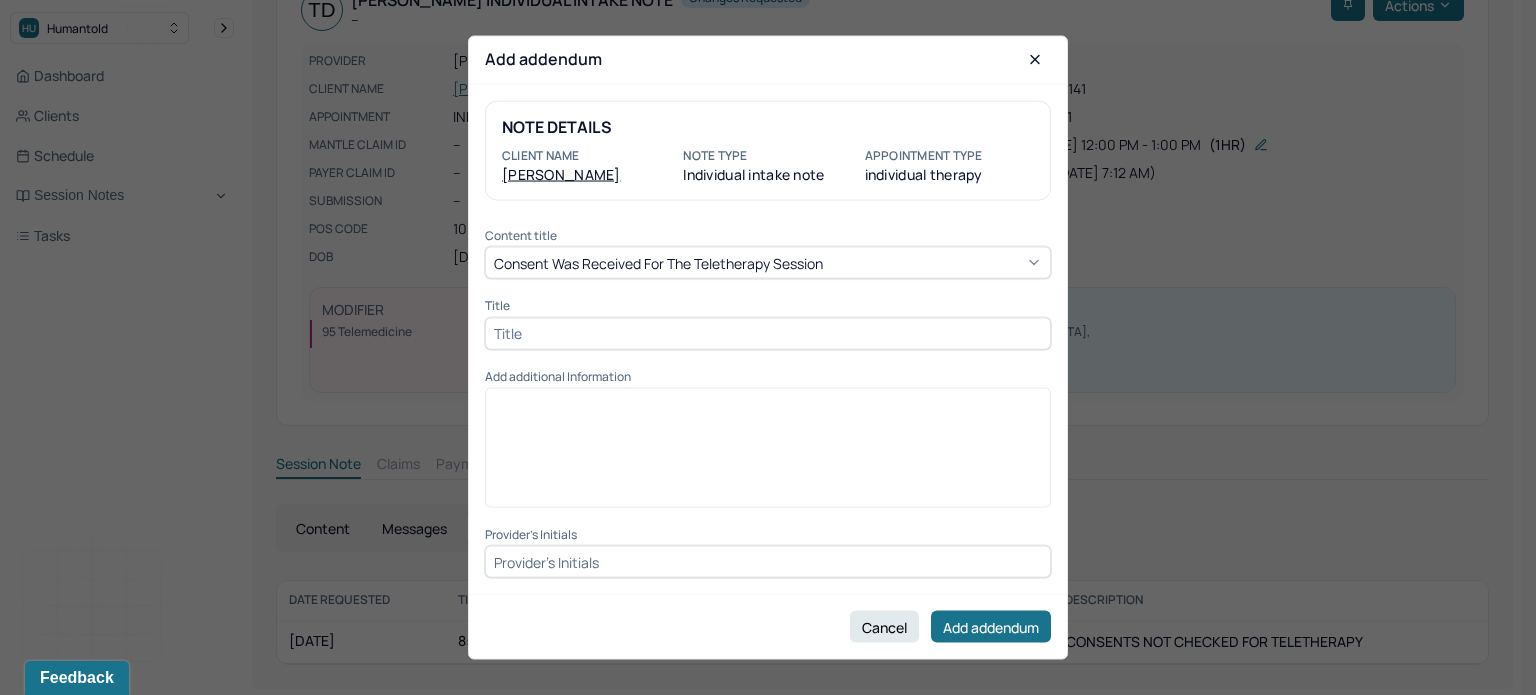 click at bounding box center [768, 333] 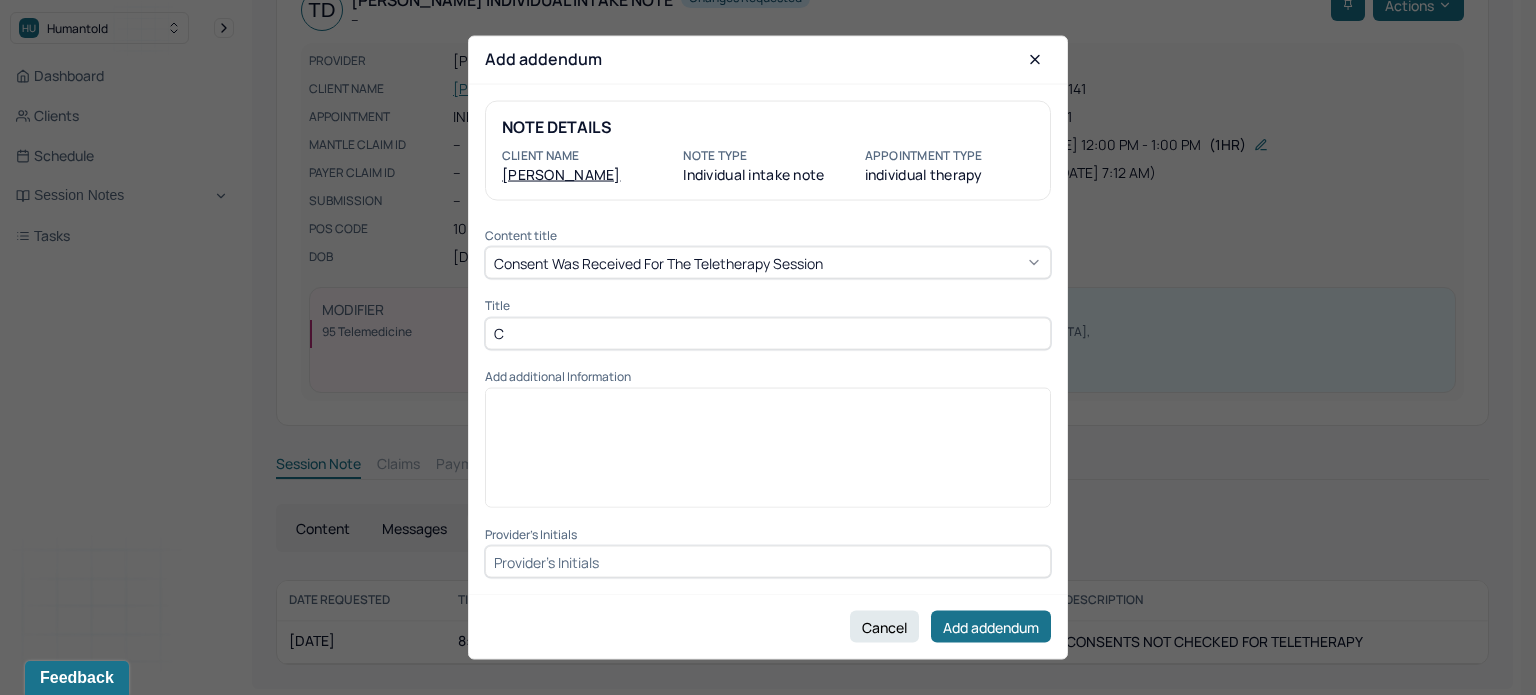 click on "C" at bounding box center [768, 333] 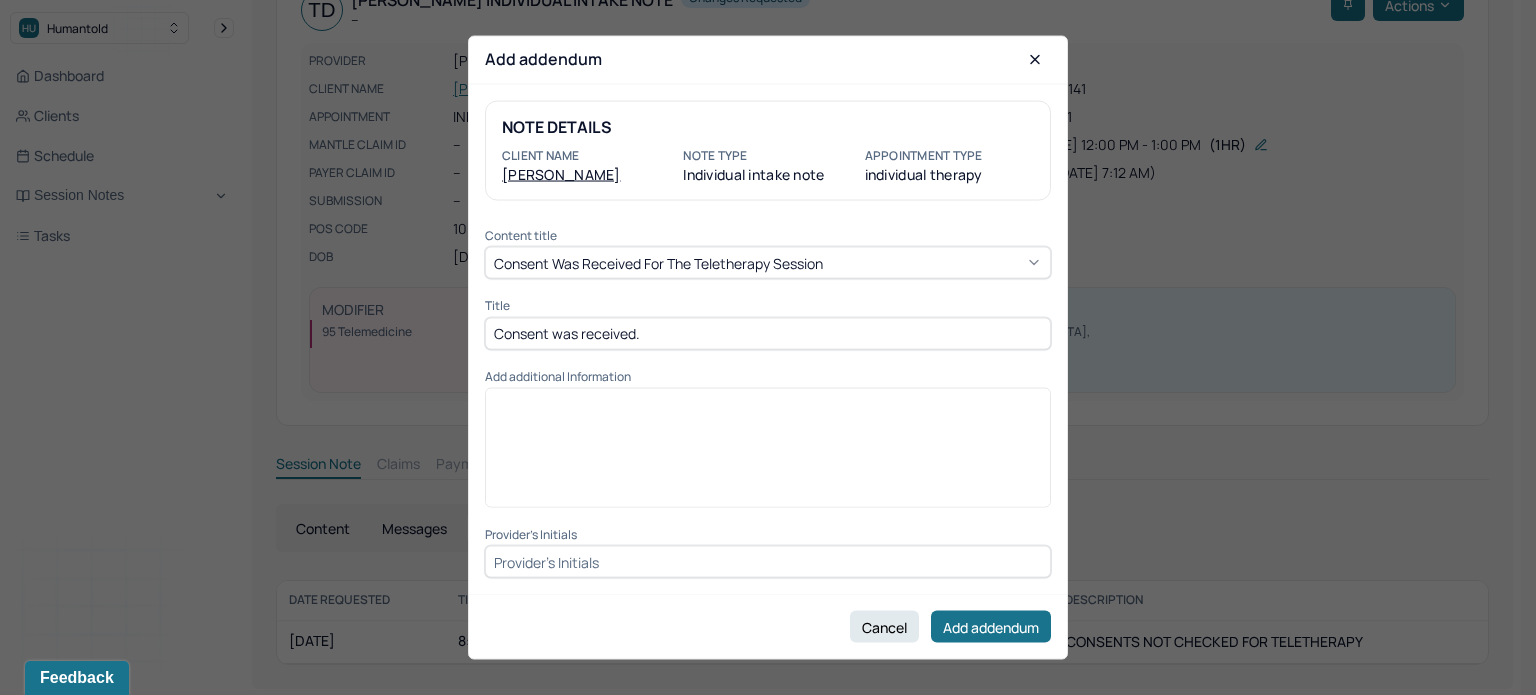 type on "Consent was received." 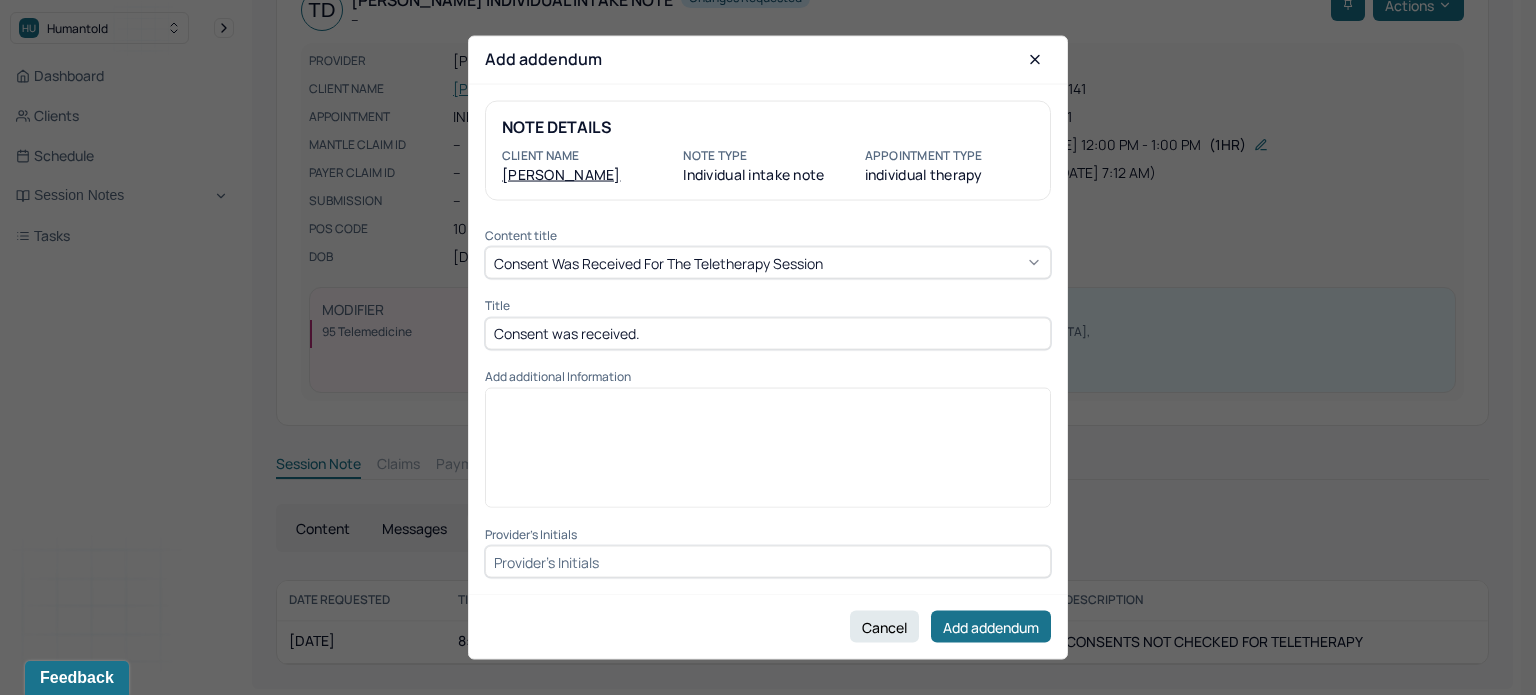 click on "Cancel Add addendum" at bounding box center [768, 626] 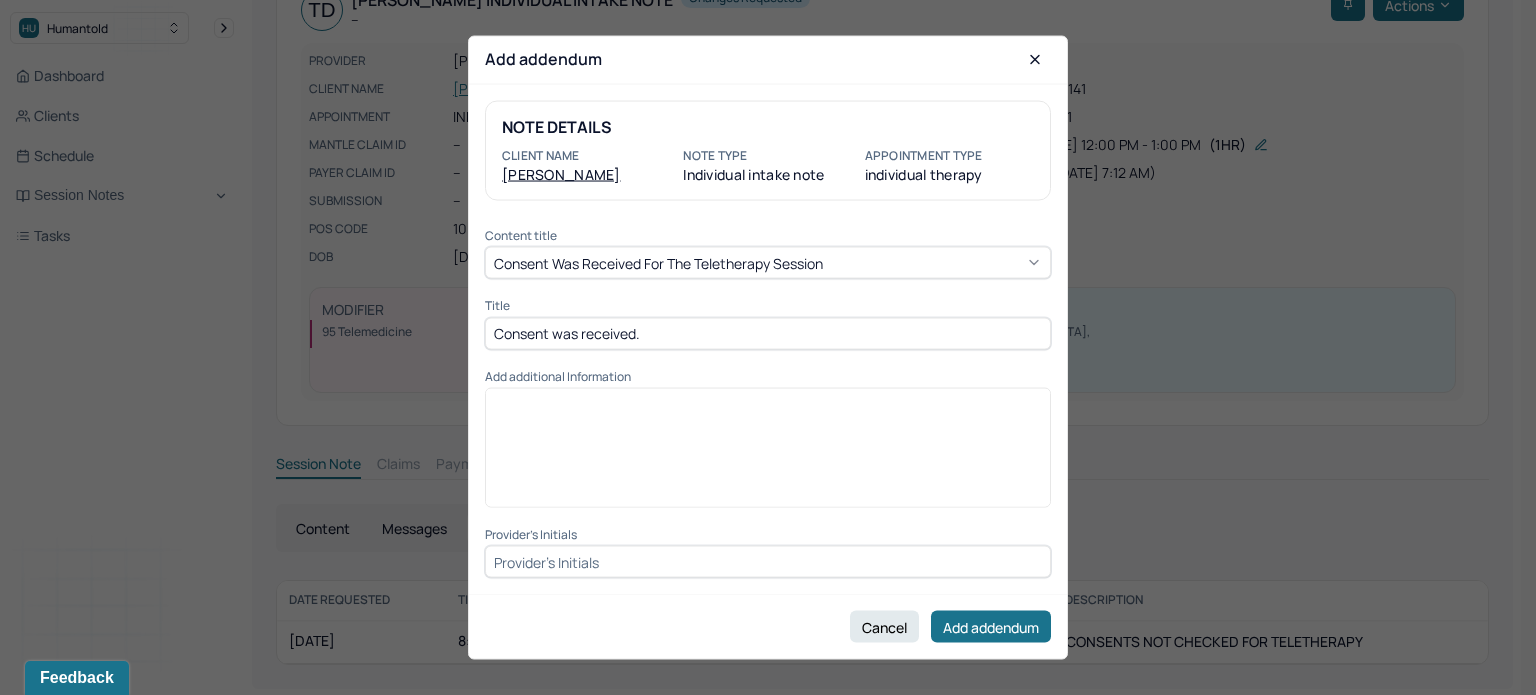 click at bounding box center [768, 562] 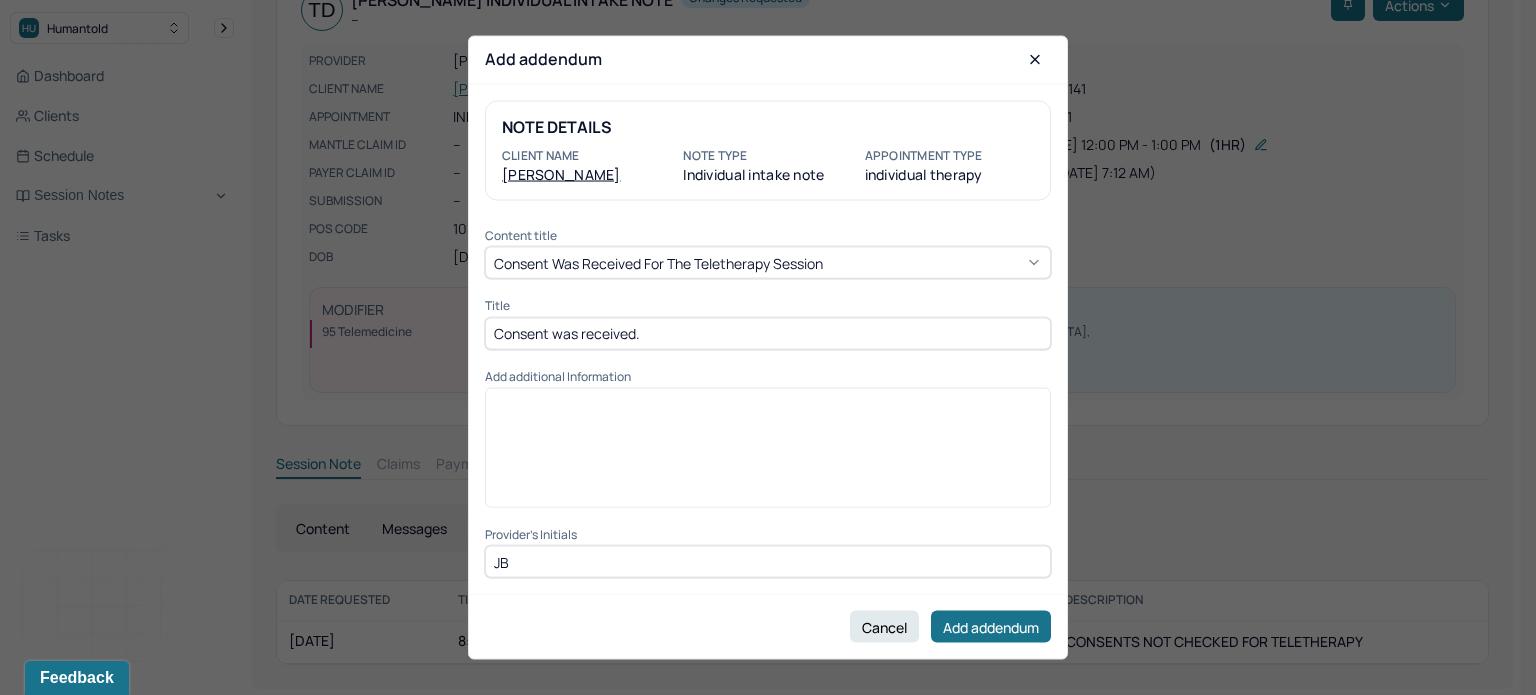 type on "JB" 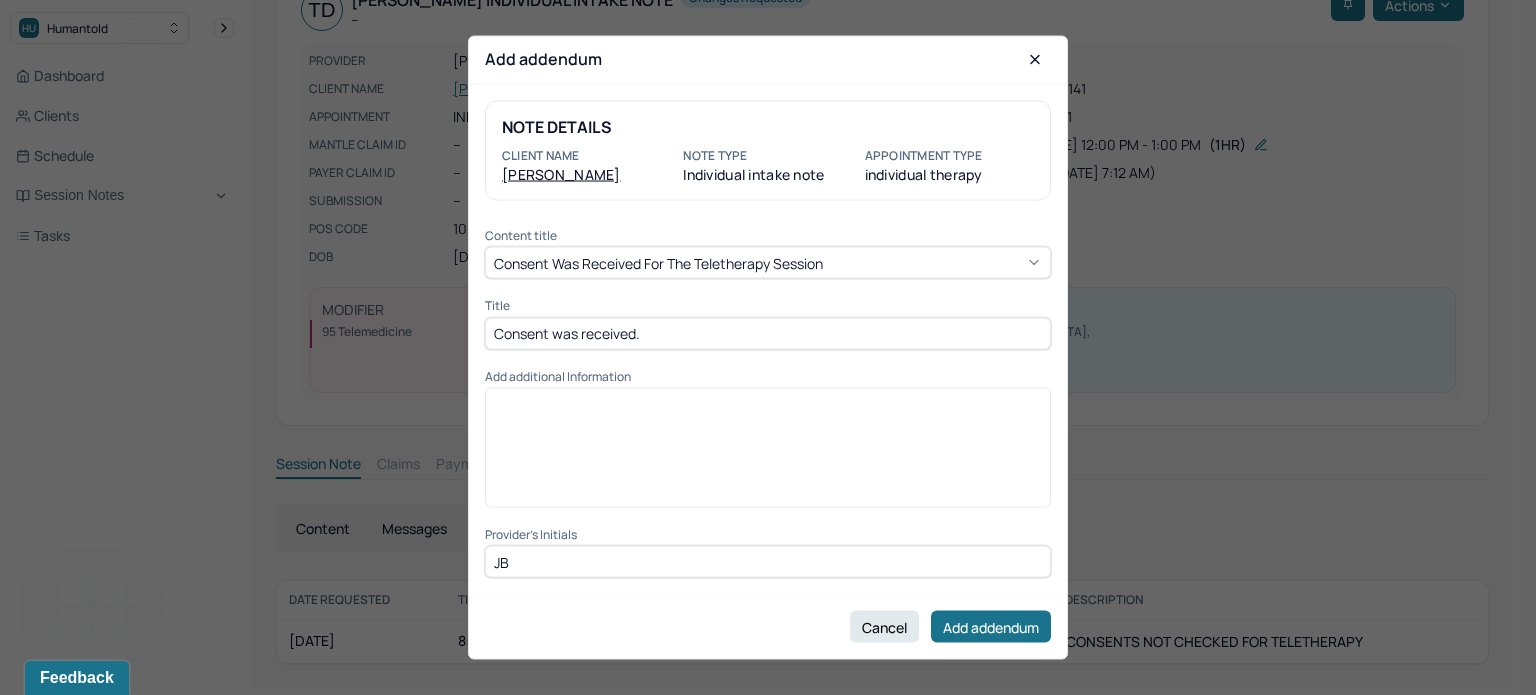 click at bounding box center (768, 455) 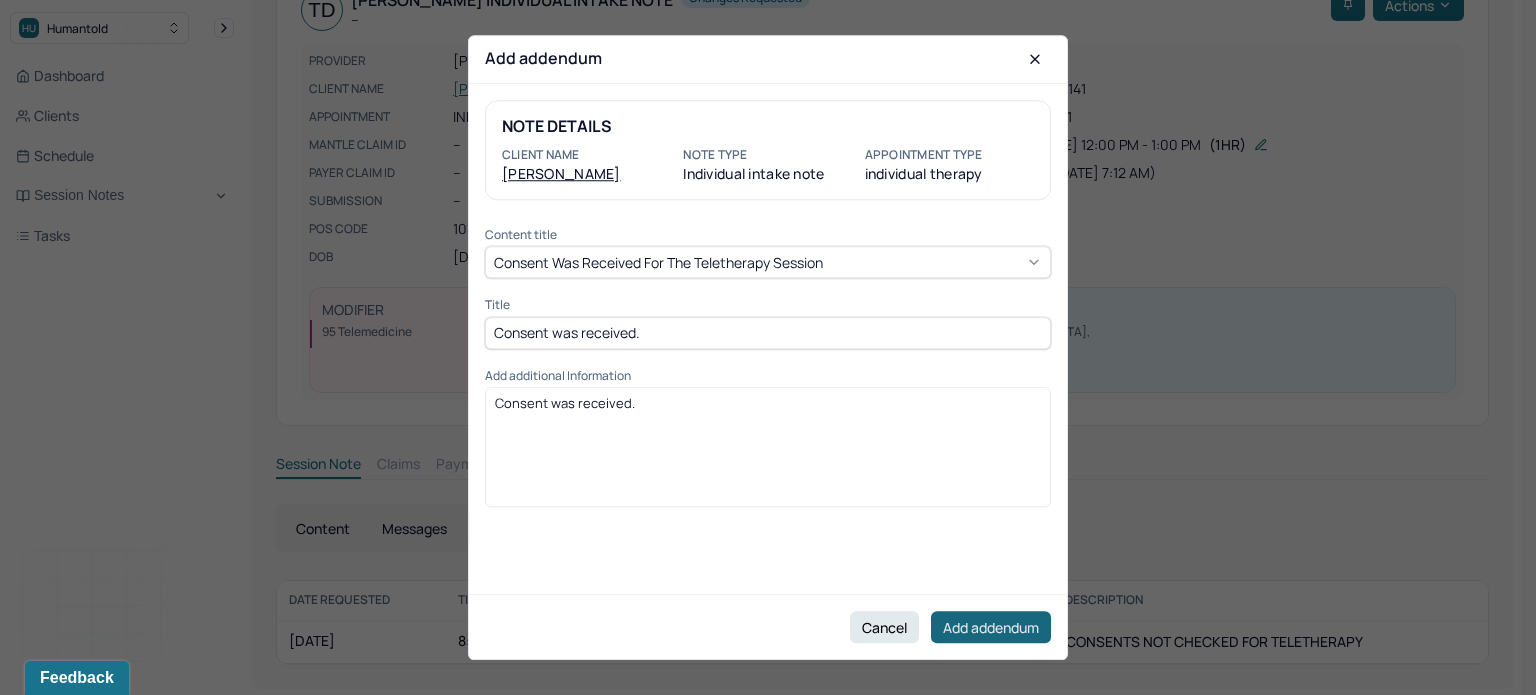 click on "Add addendum" at bounding box center (991, 627) 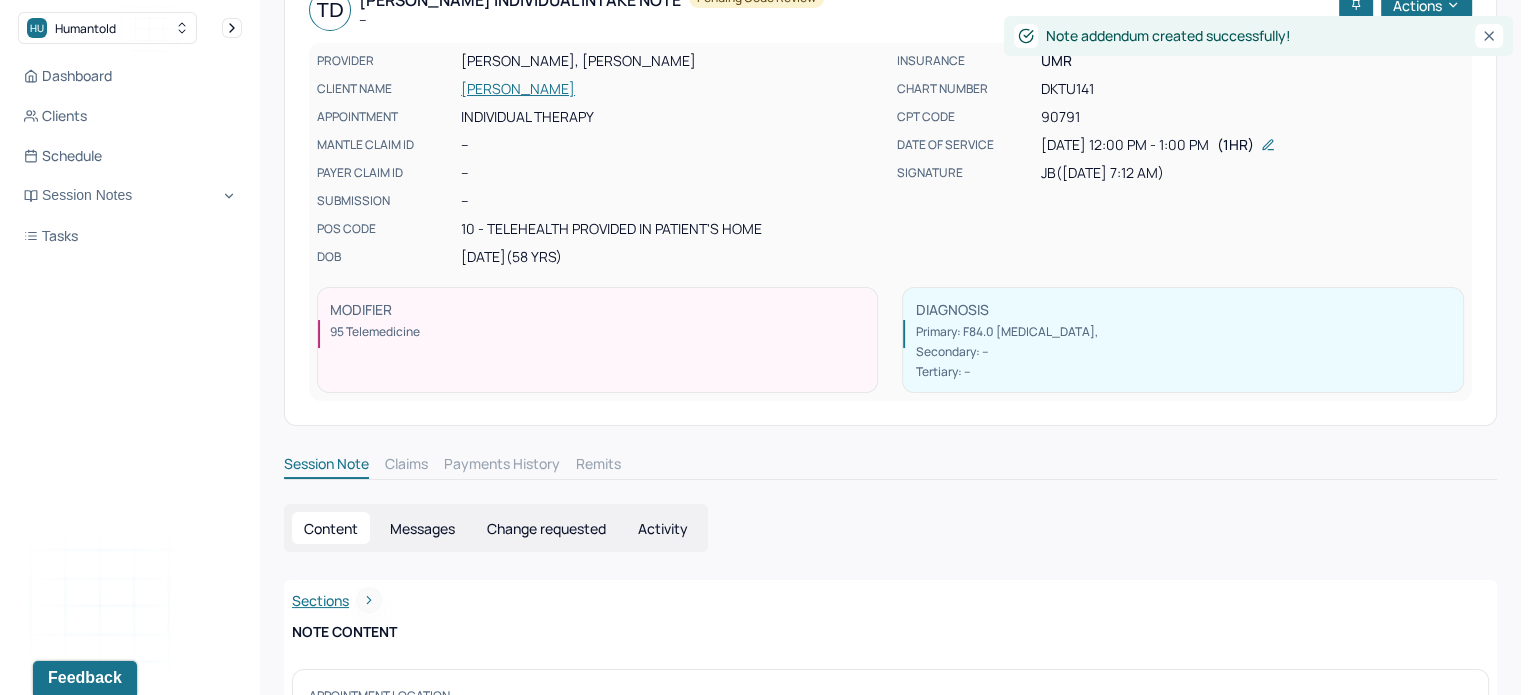 scroll, scrollTop: 0, scrollLeft: 0, axis: both 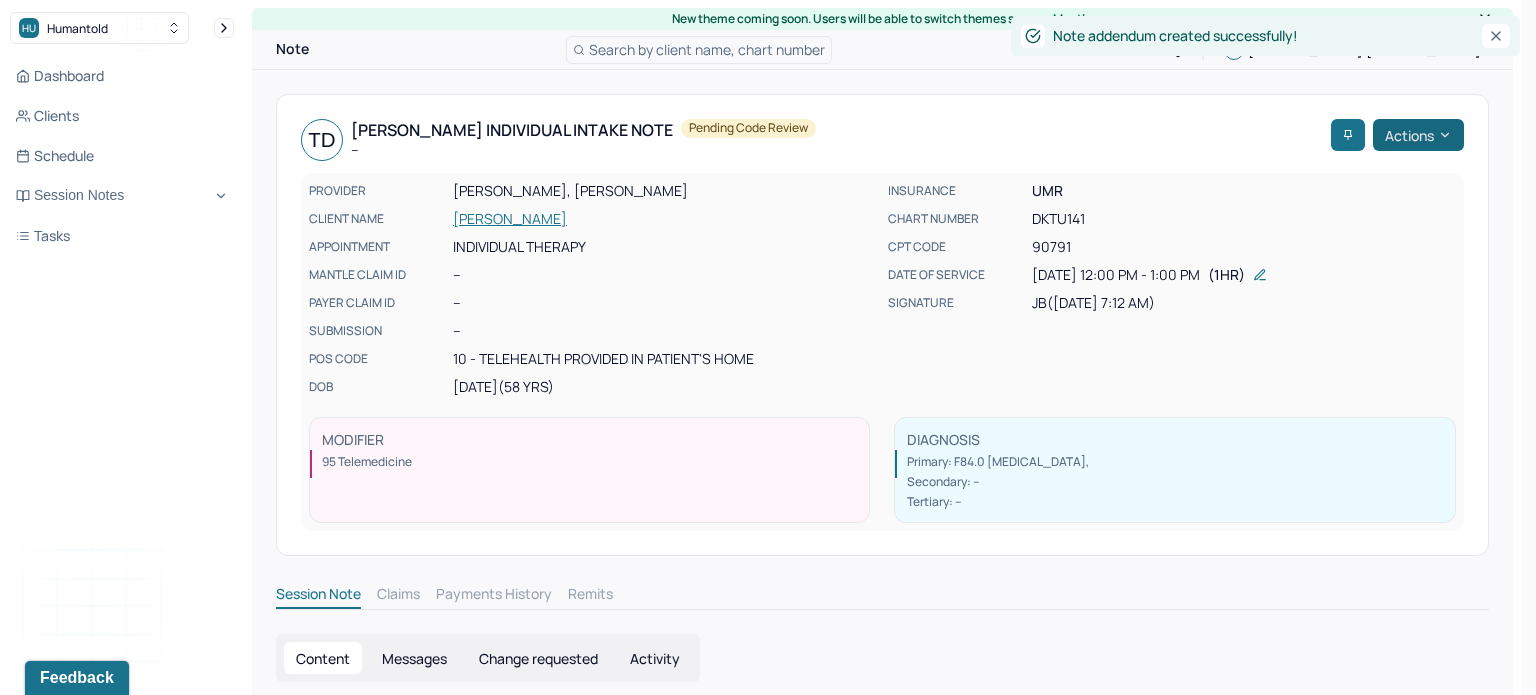 click 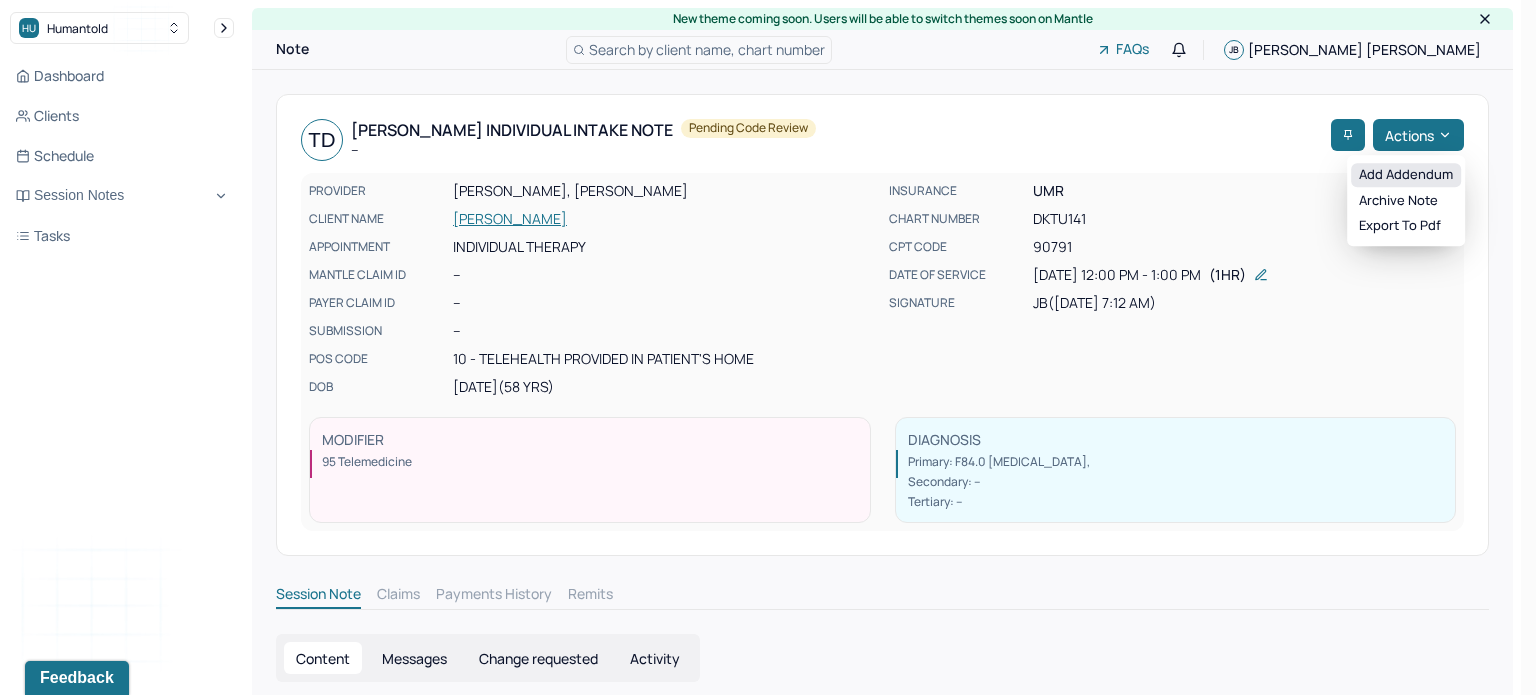 click on "Add addendum" at bounding box center [1406, 175] 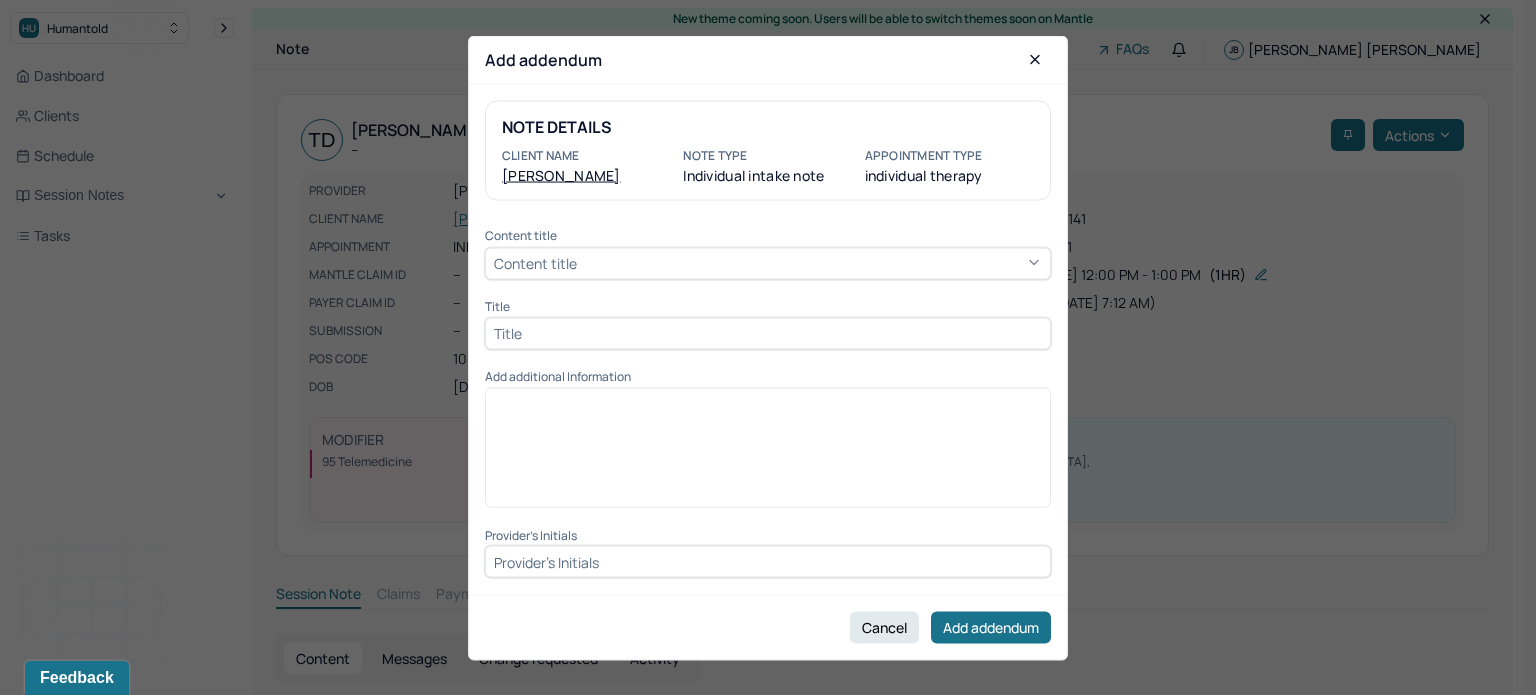 click on "Content title" at bounding box center [768, 263] 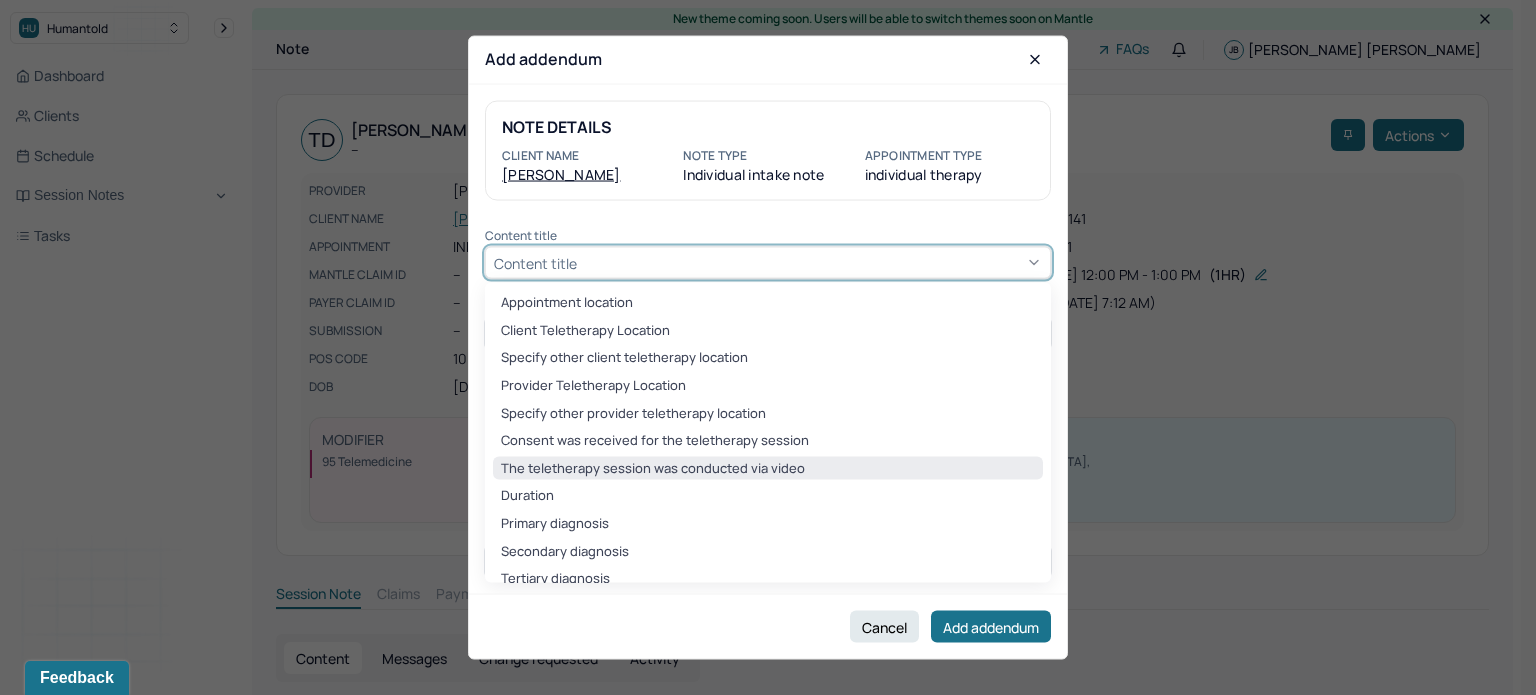 click on "The teletherapy session was conducted via video" at bounding box center [768, 468] 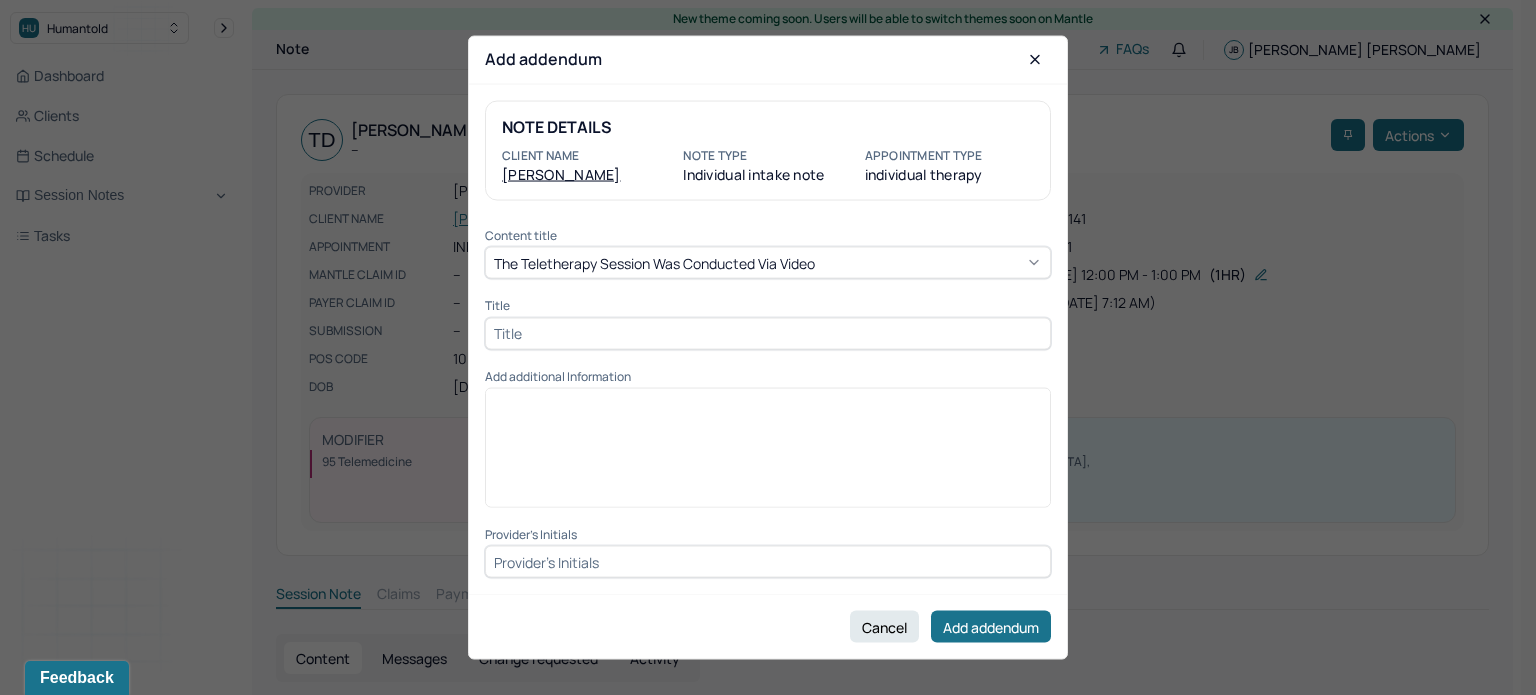 click at bounding box center (768, 333) 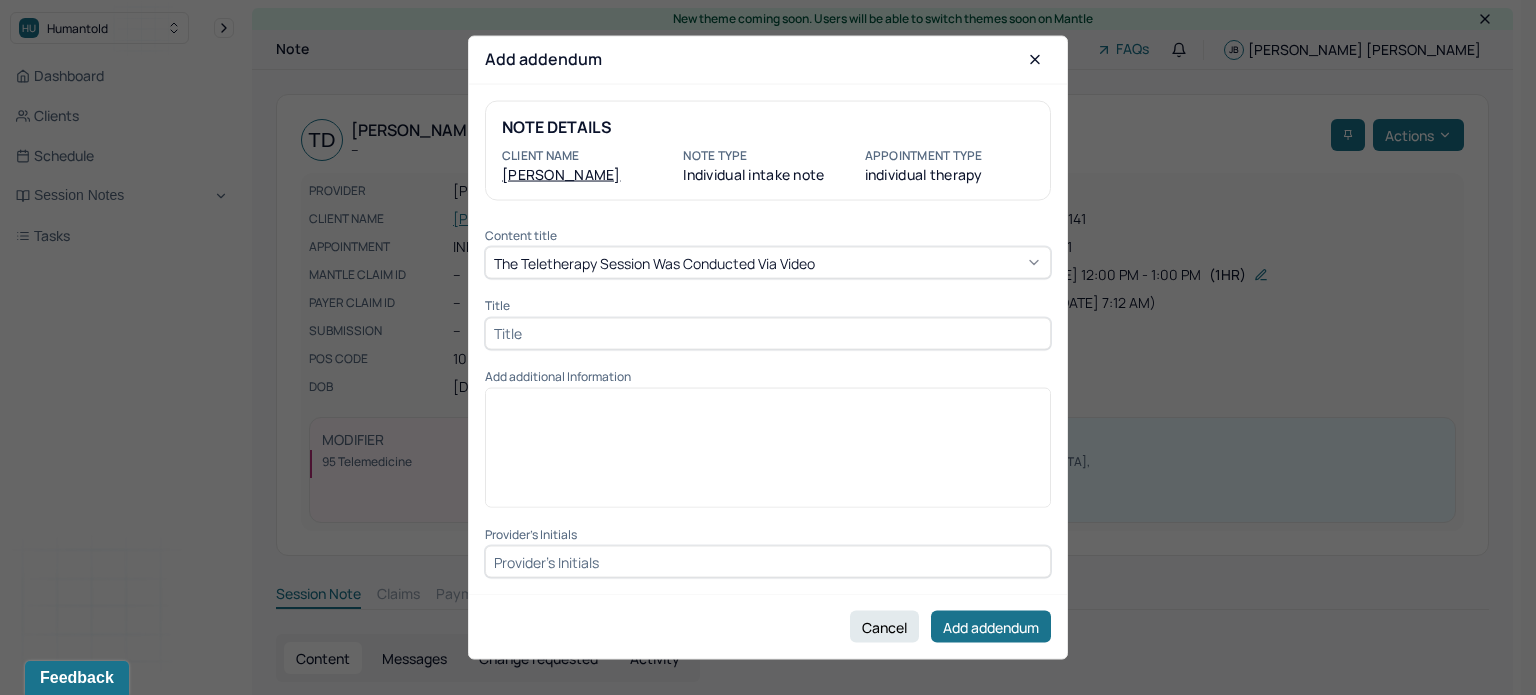 click at bounding box center (768, 333) 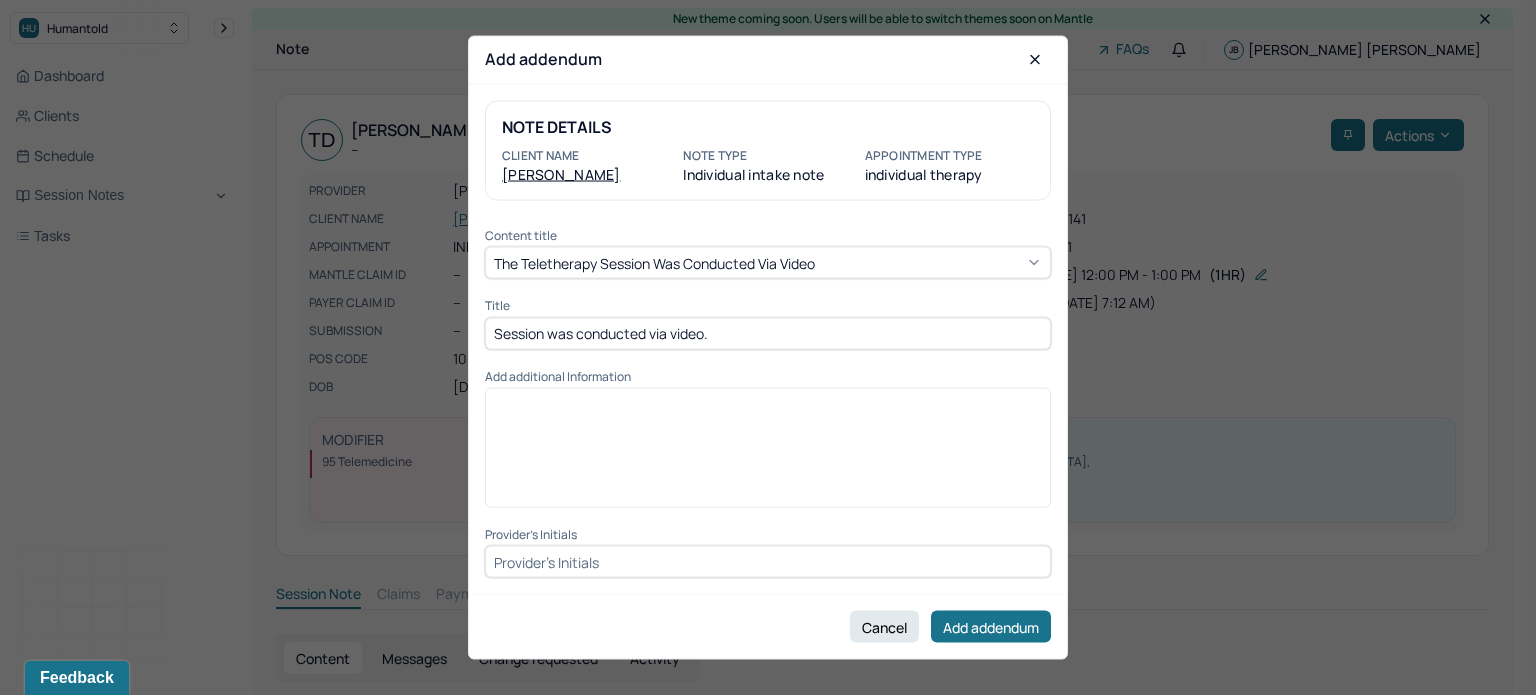 drag, startPoint x: 723, startPoint y: 331, endPoint x: 404, endPoint y: 291, distance: 321.49805 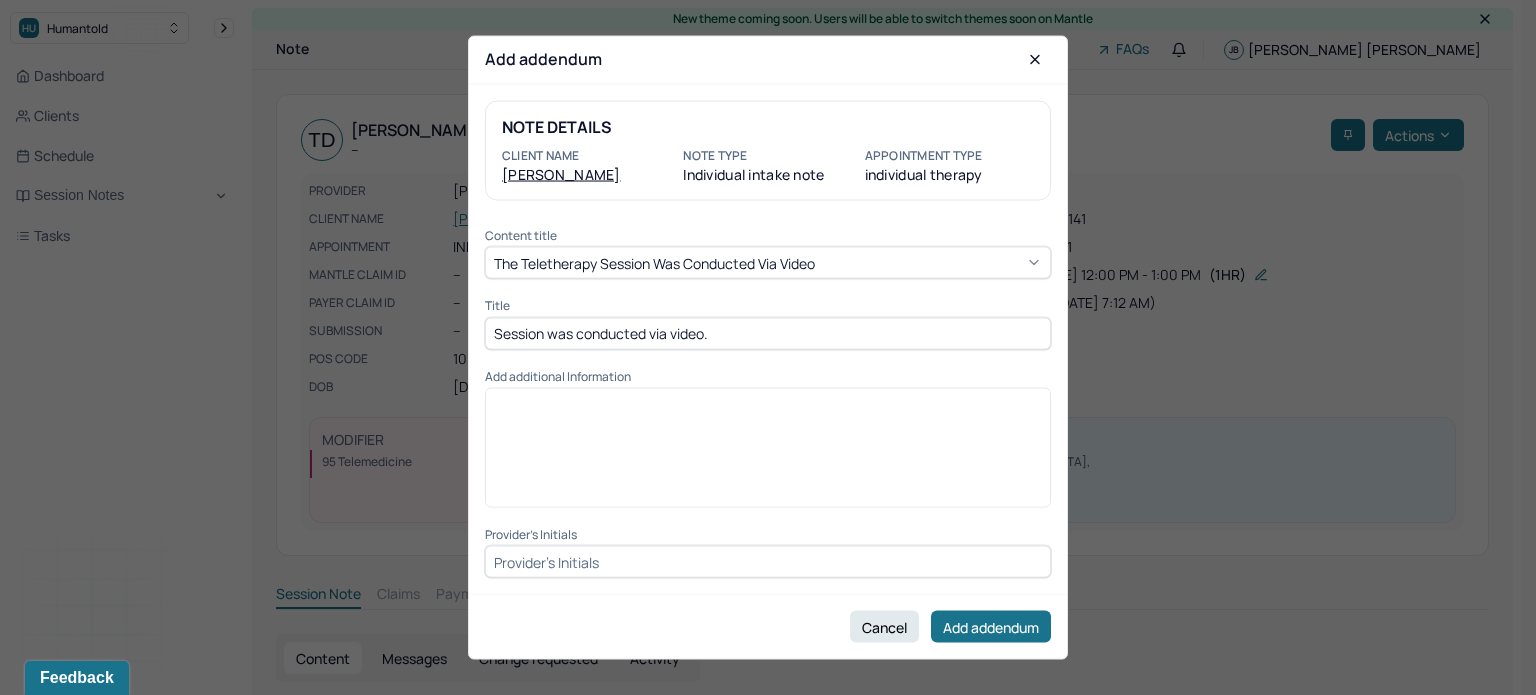 type on "Session was conducted via video." 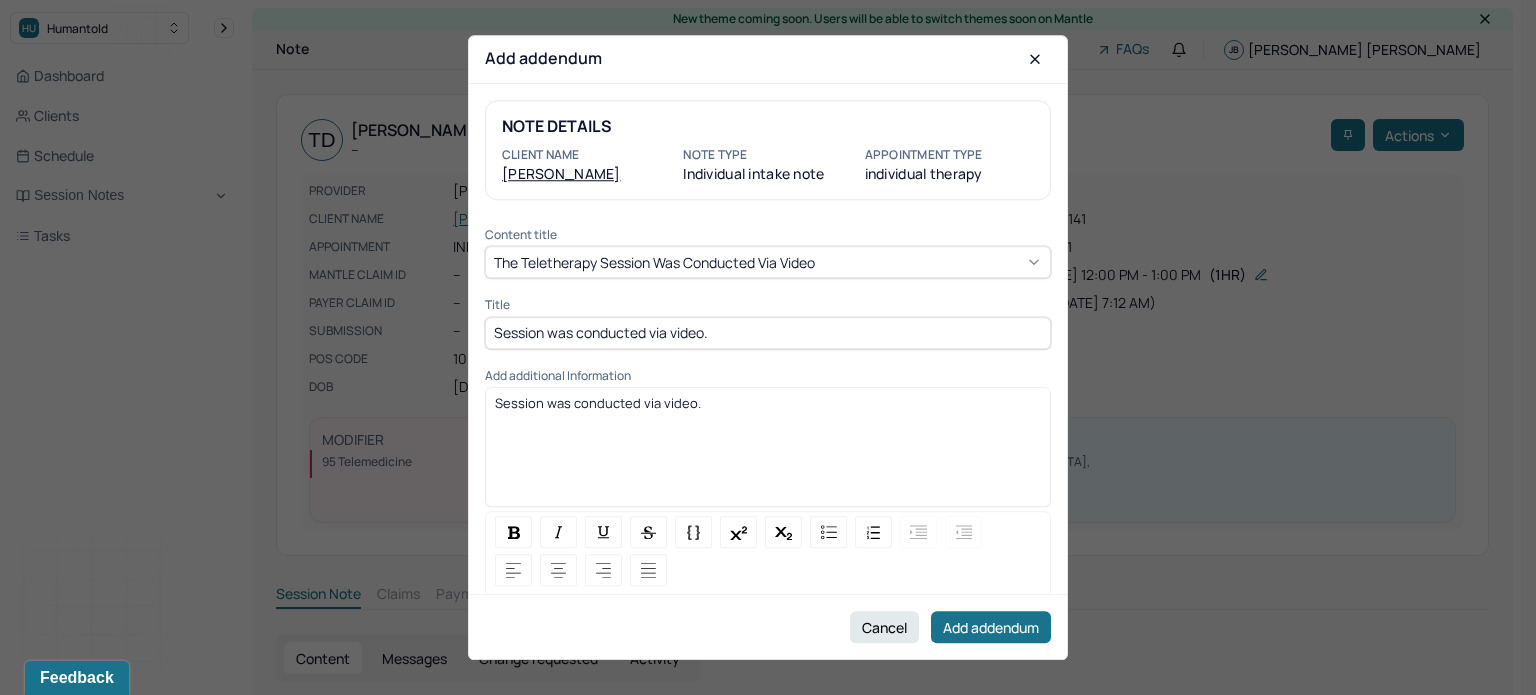 scroll, scrollTop: 13, scrollLeft: 0, axis: vertical 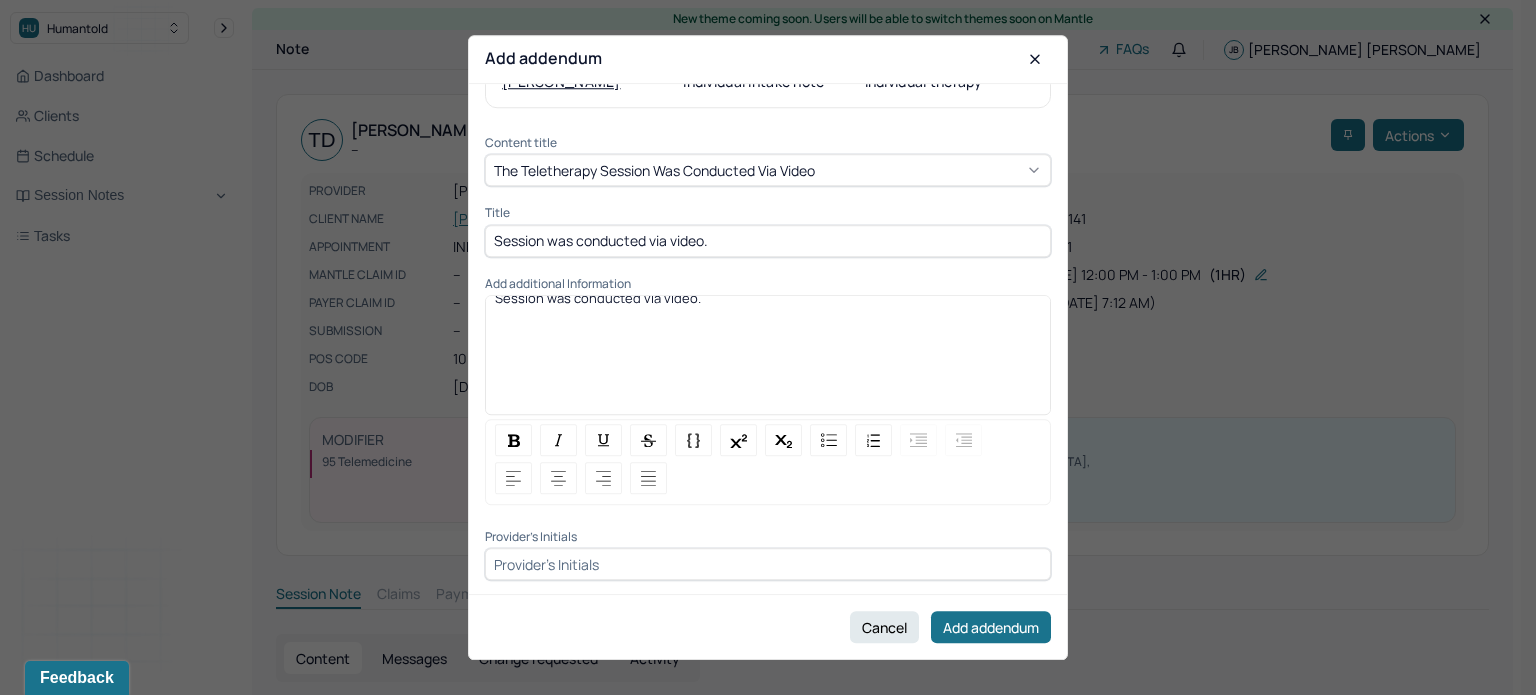 click at bounding box center [768, 565] 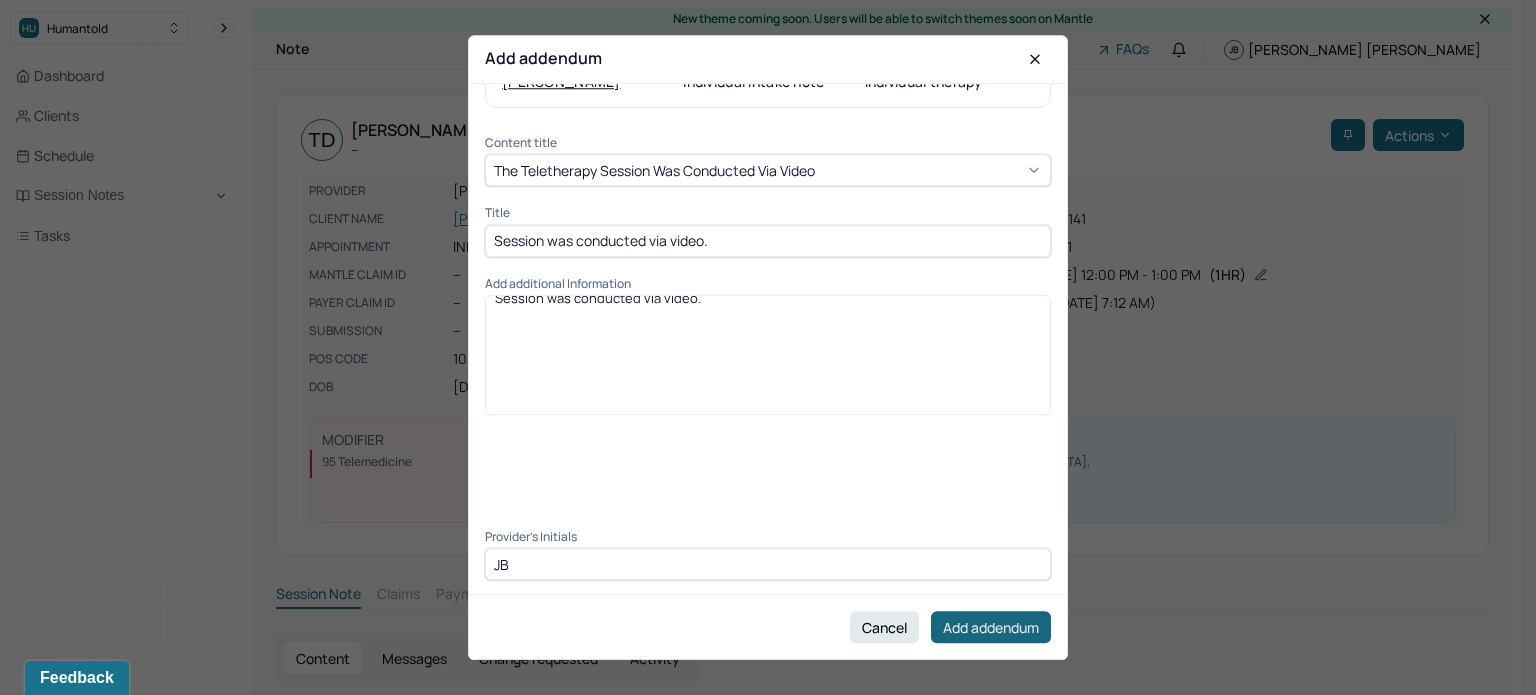 type on "JB" 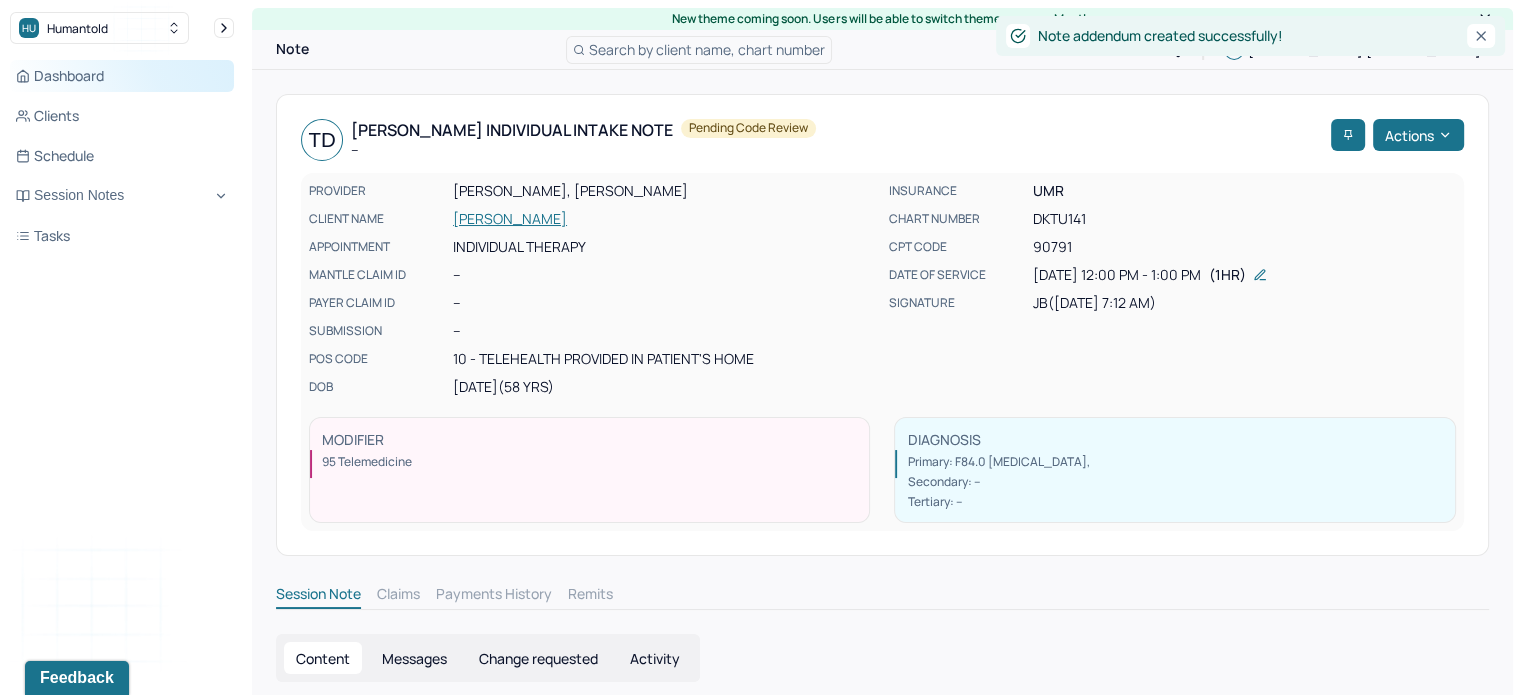 click on "Dashboard" at bounding box center (122, 76) 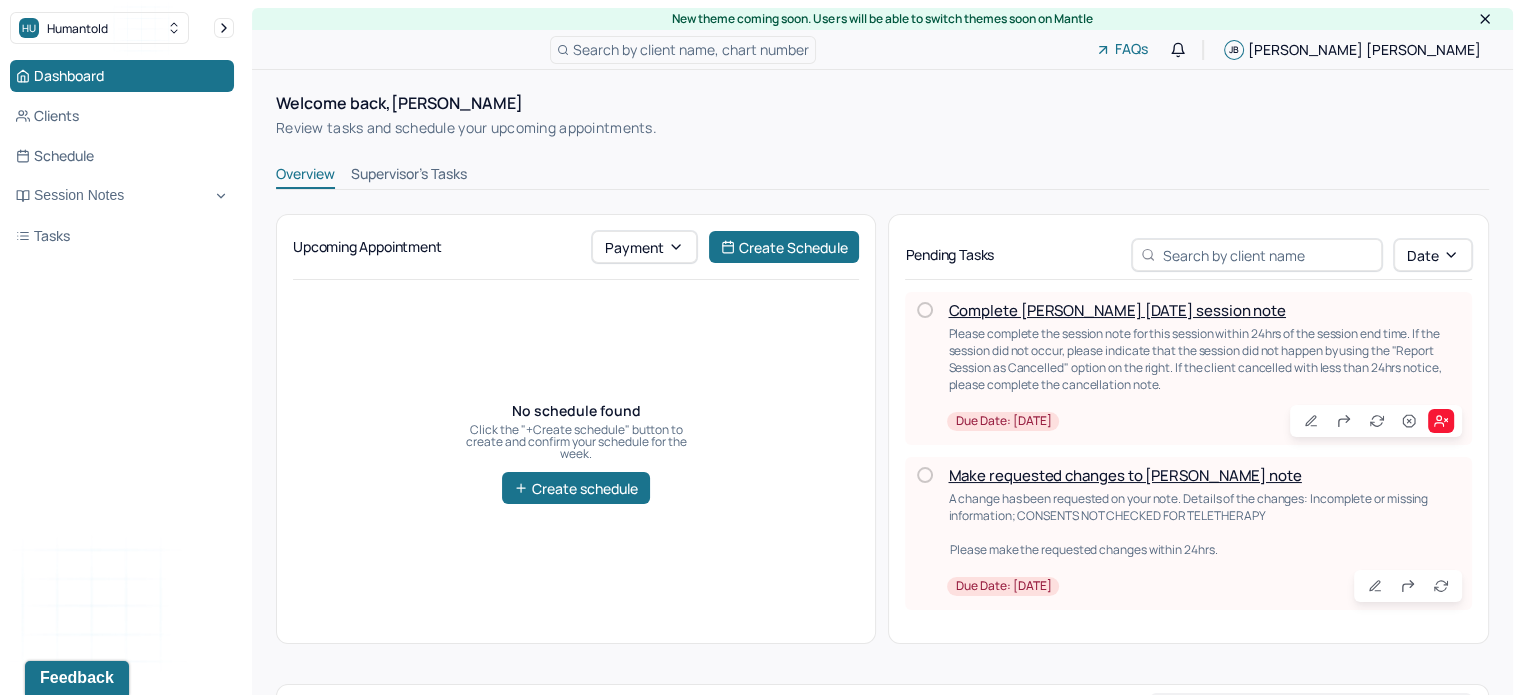 click on "Complete [PERSON_NAME] [DATE] session note" at bounding box center [1116, 310] 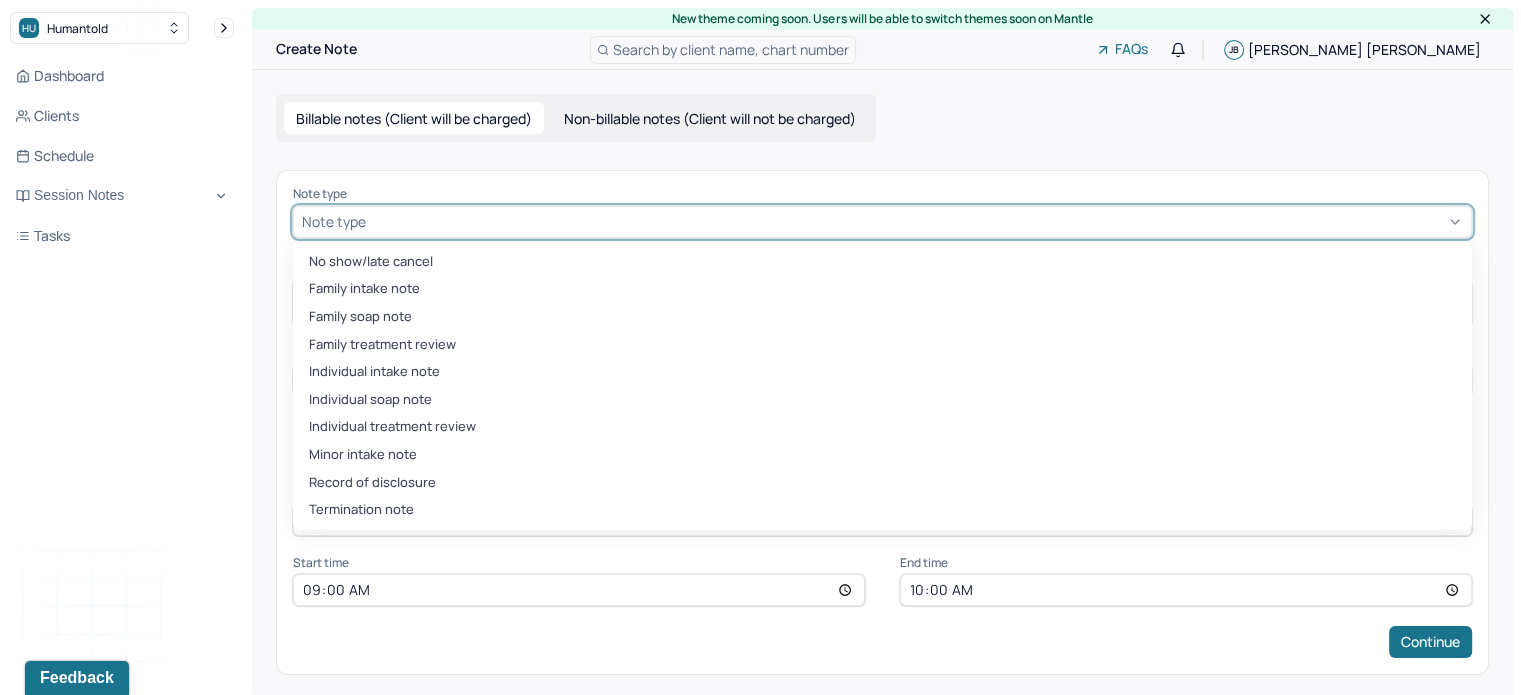 click at bounding box center [916, 221] 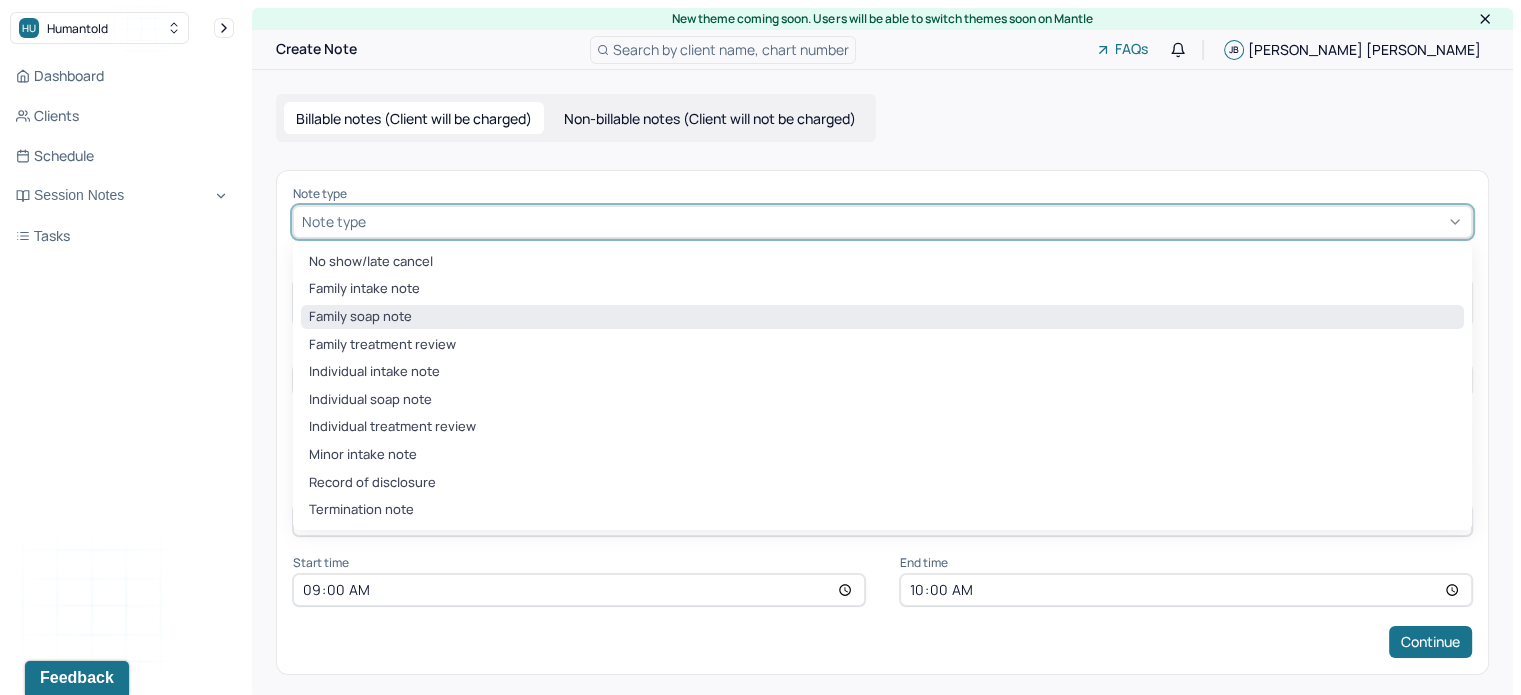 click on "Family soap note" at bounding box center (882, 317) 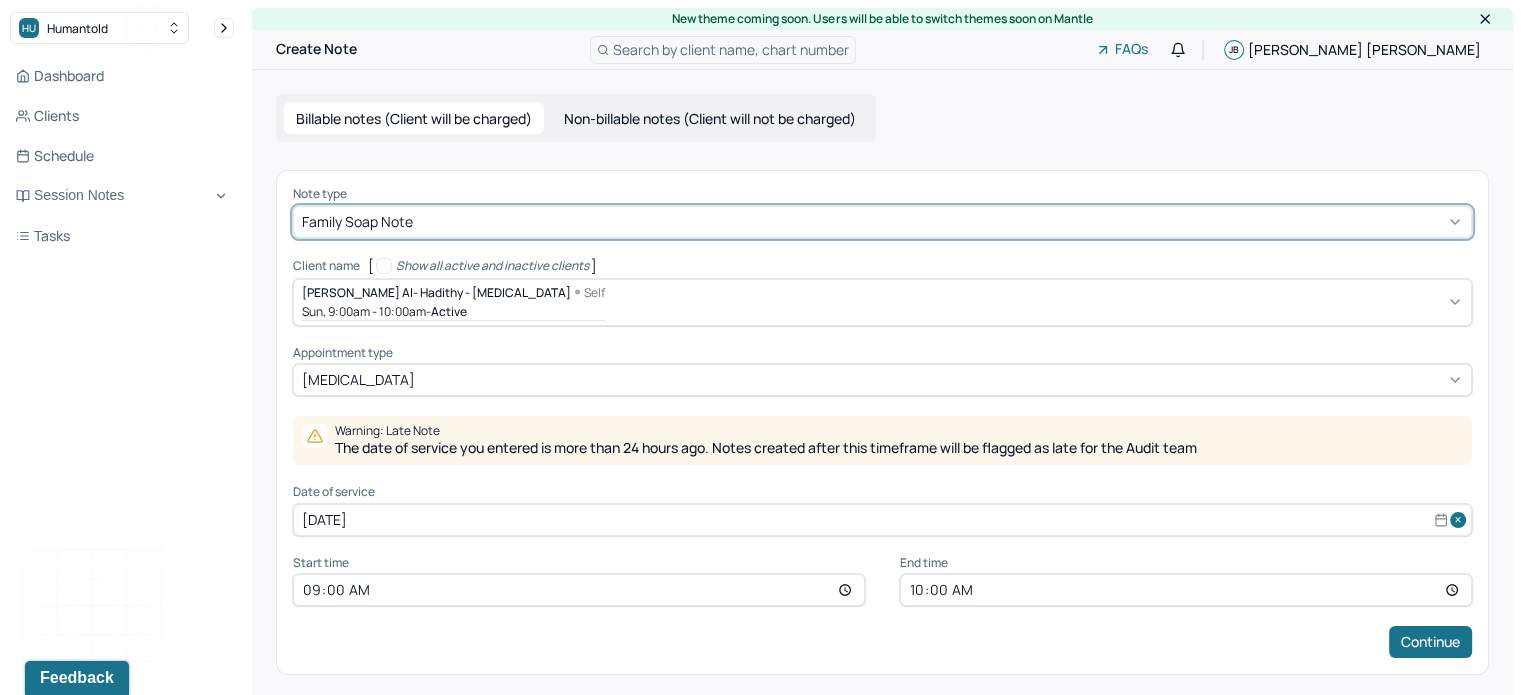 click on "[DATE]" at bounding box center [882, 520] 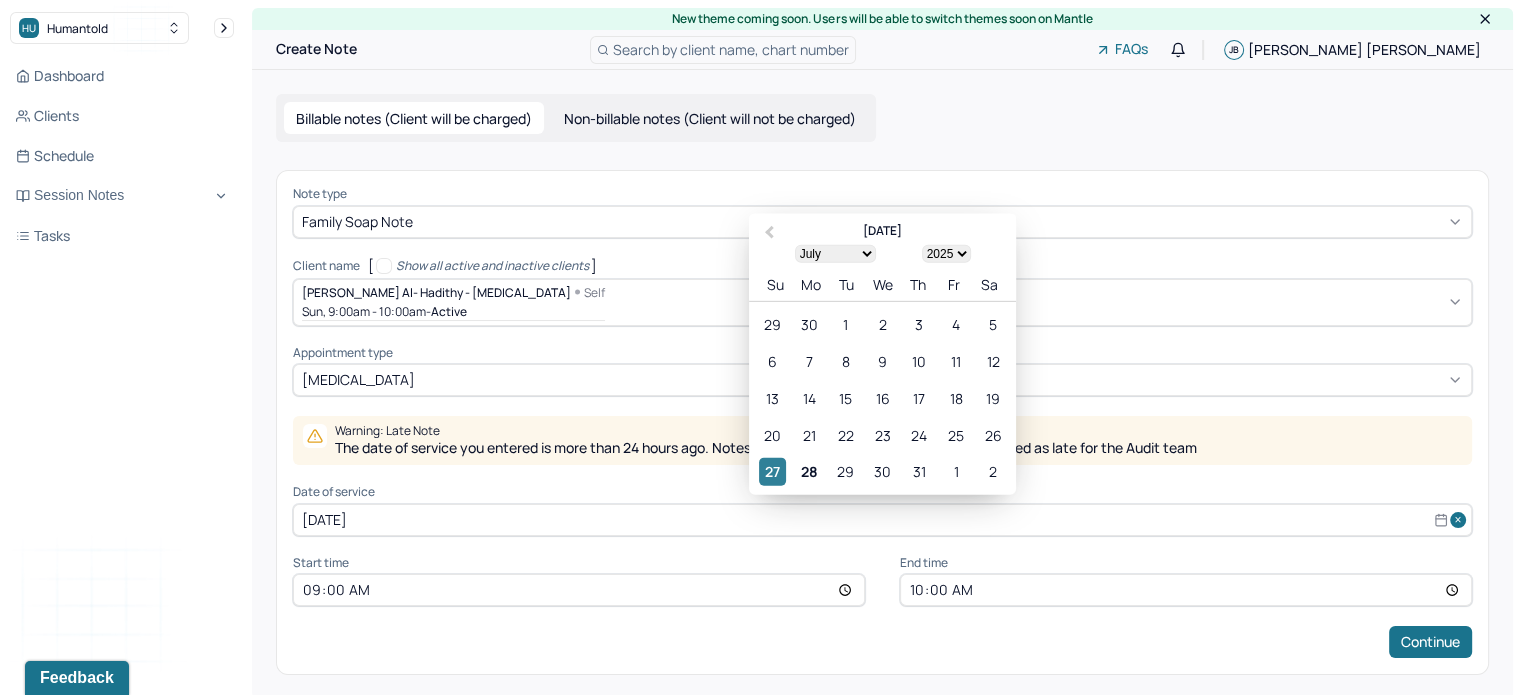 click on "27" at bounding box center (772, 471) 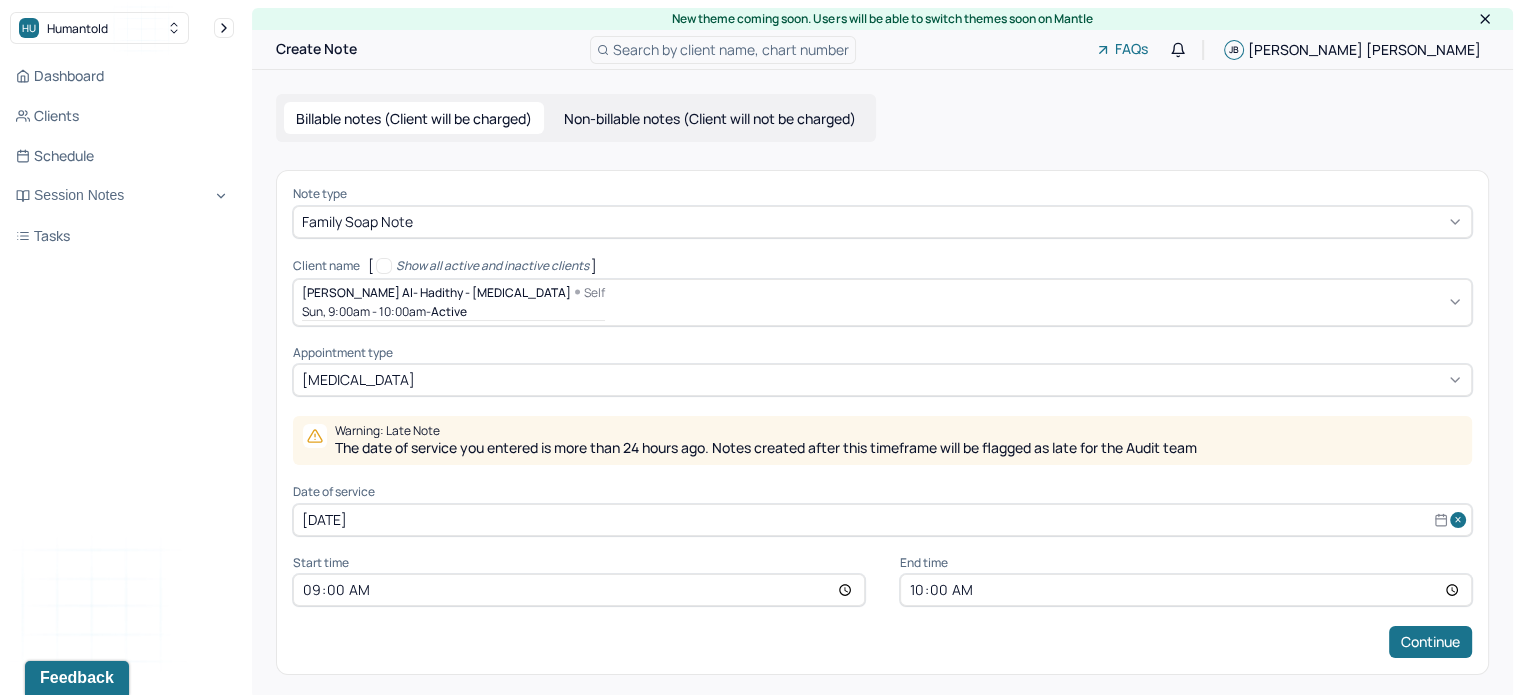 click on "09:00" at bounding box center [579, 590] 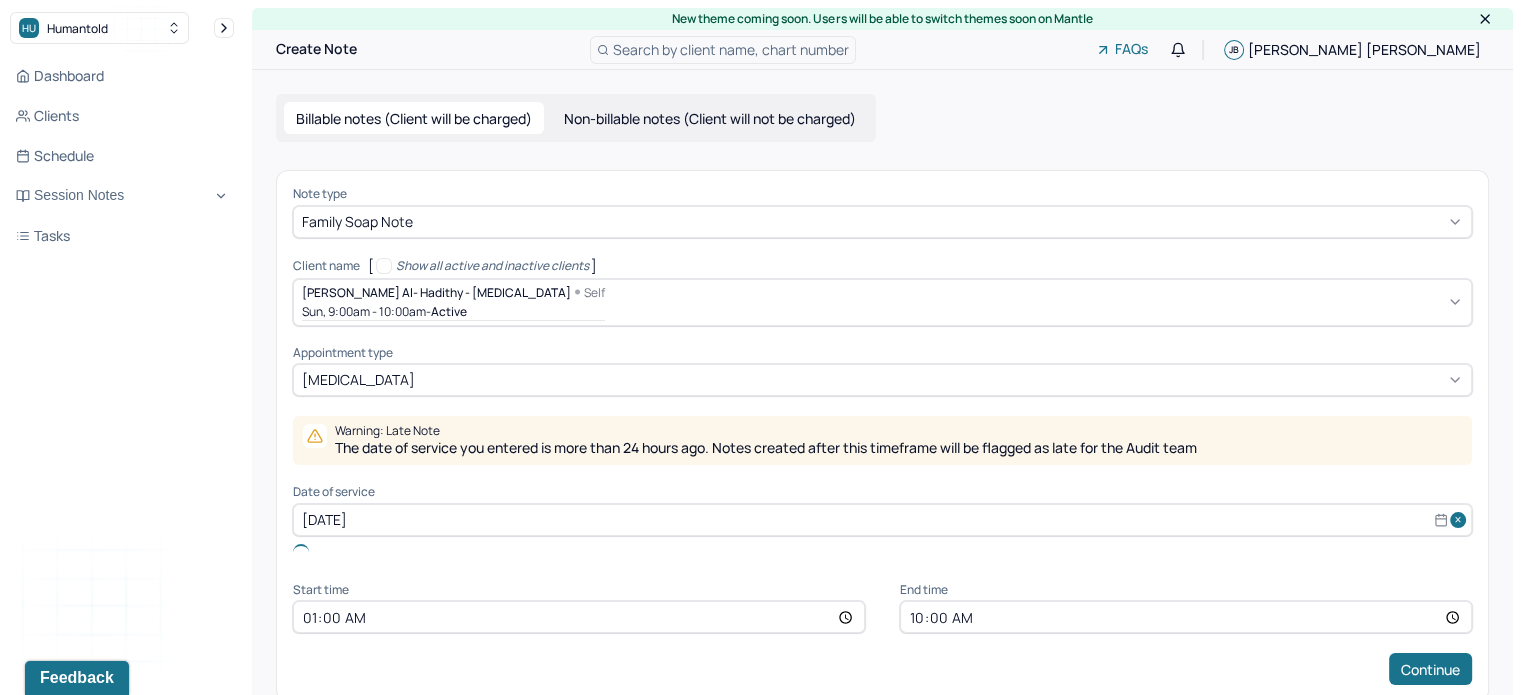 type on "11:00" 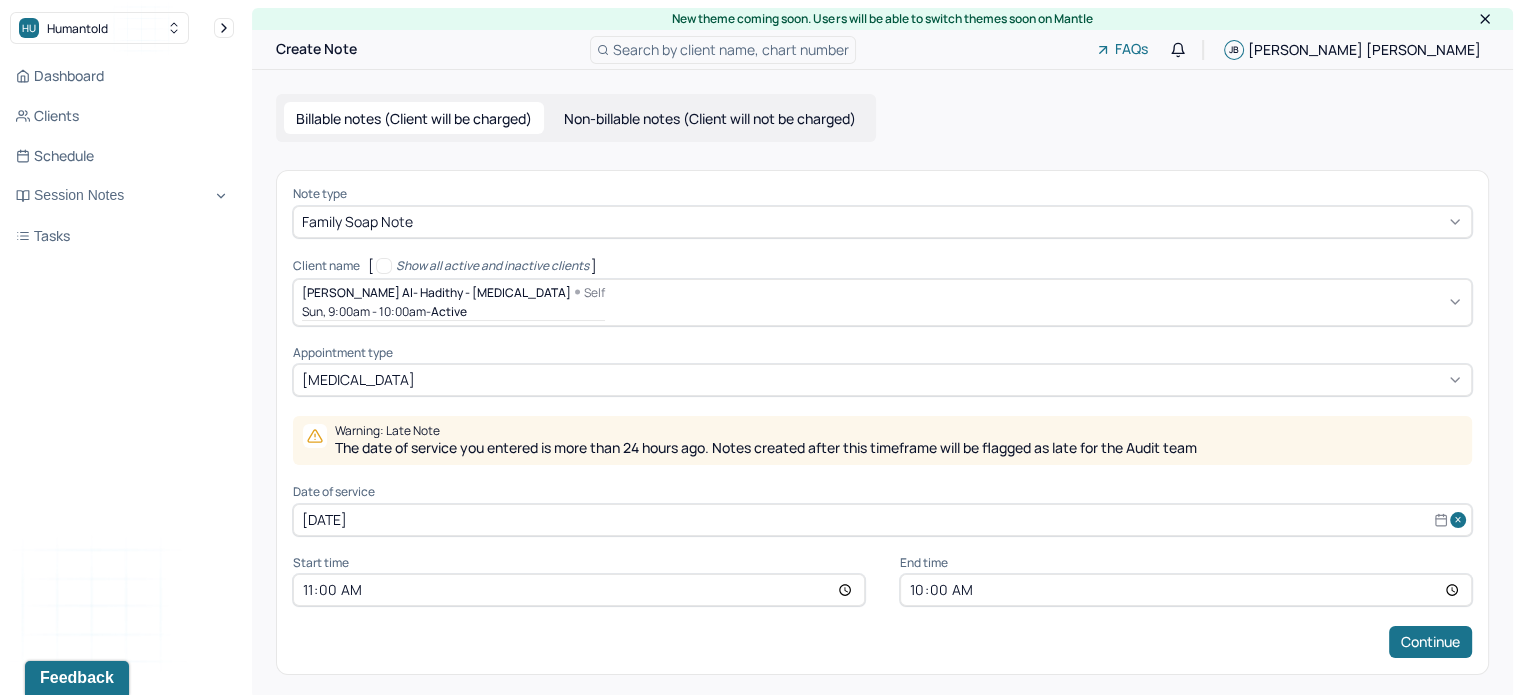 click on "10:00" at bounding box center [1186, 590] 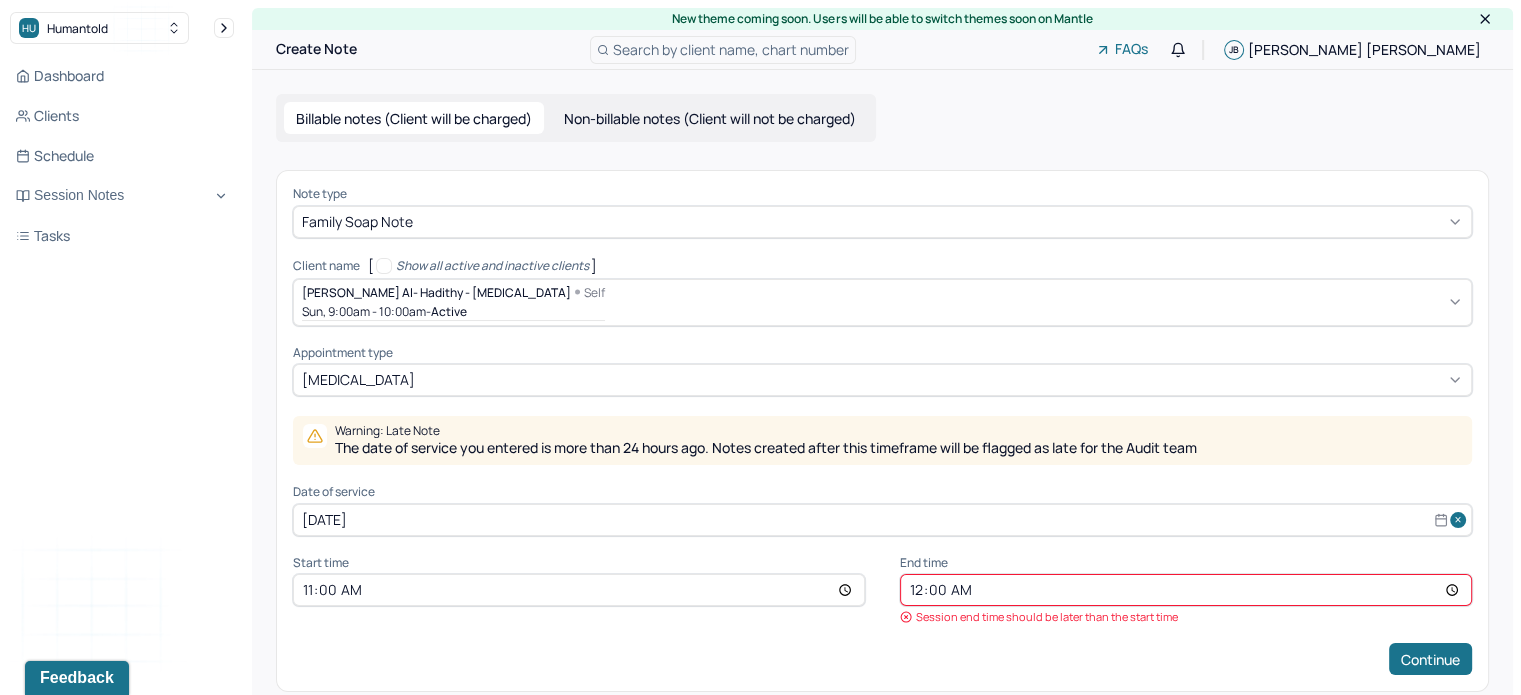 click on "00:00" at bounding box center [1186, 590] 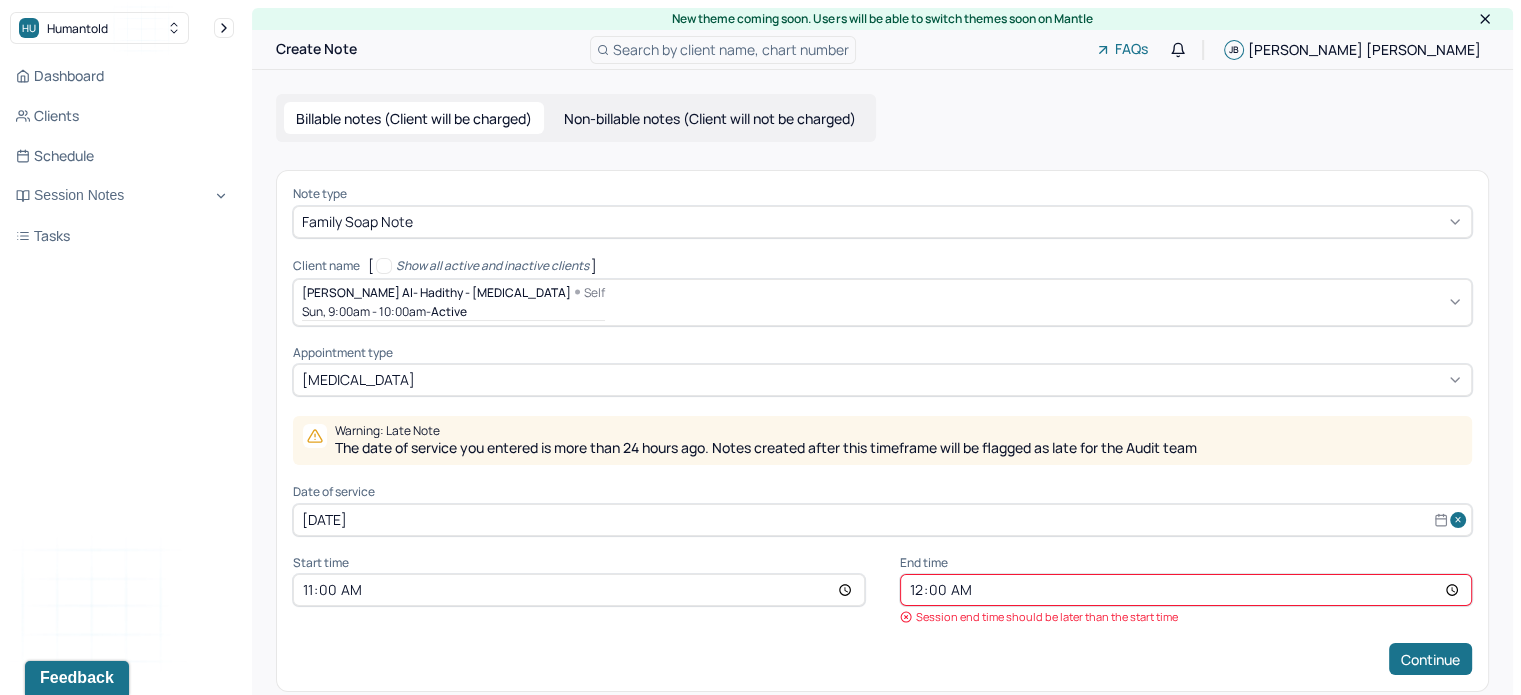 type on "12:00" 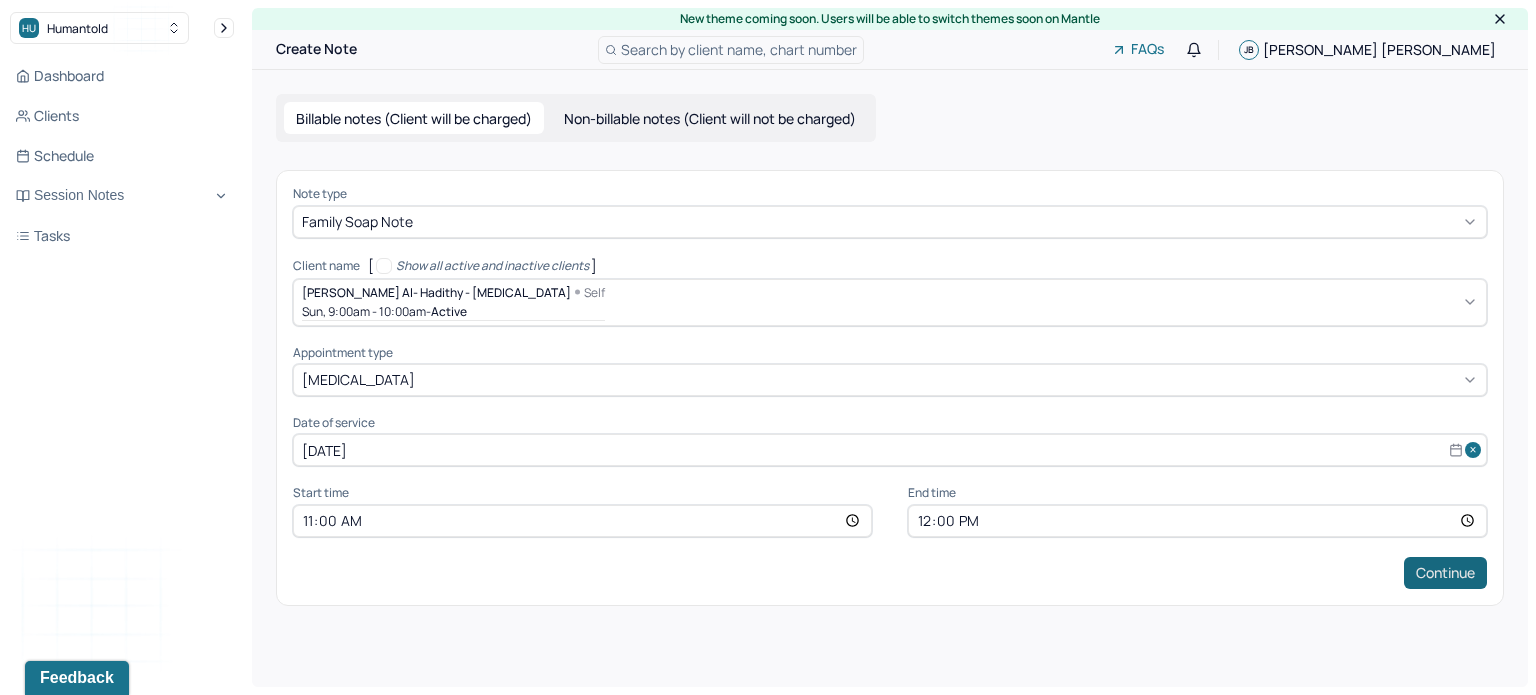 click on "Continue" at bounding box center [1445, 573] 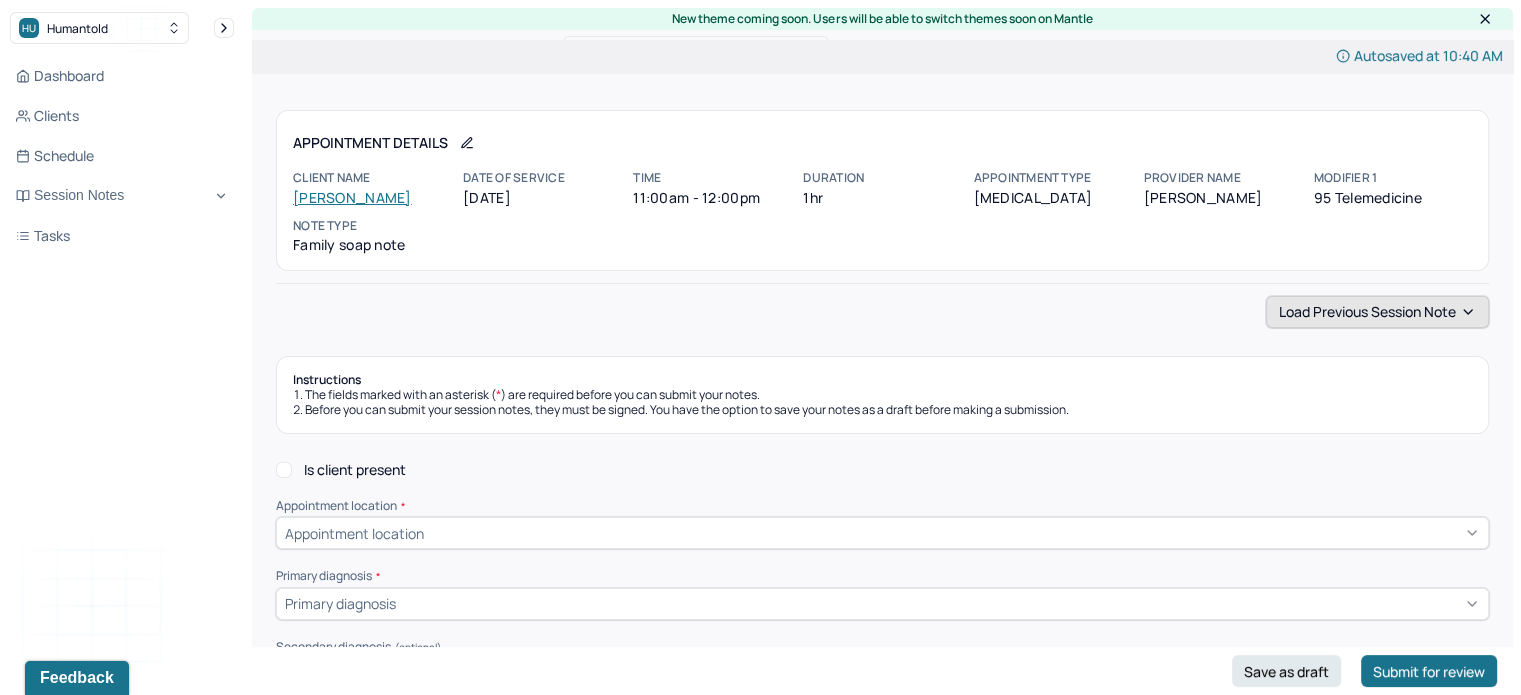 click on "Load previous session note" at bounding box center [1377, 312] 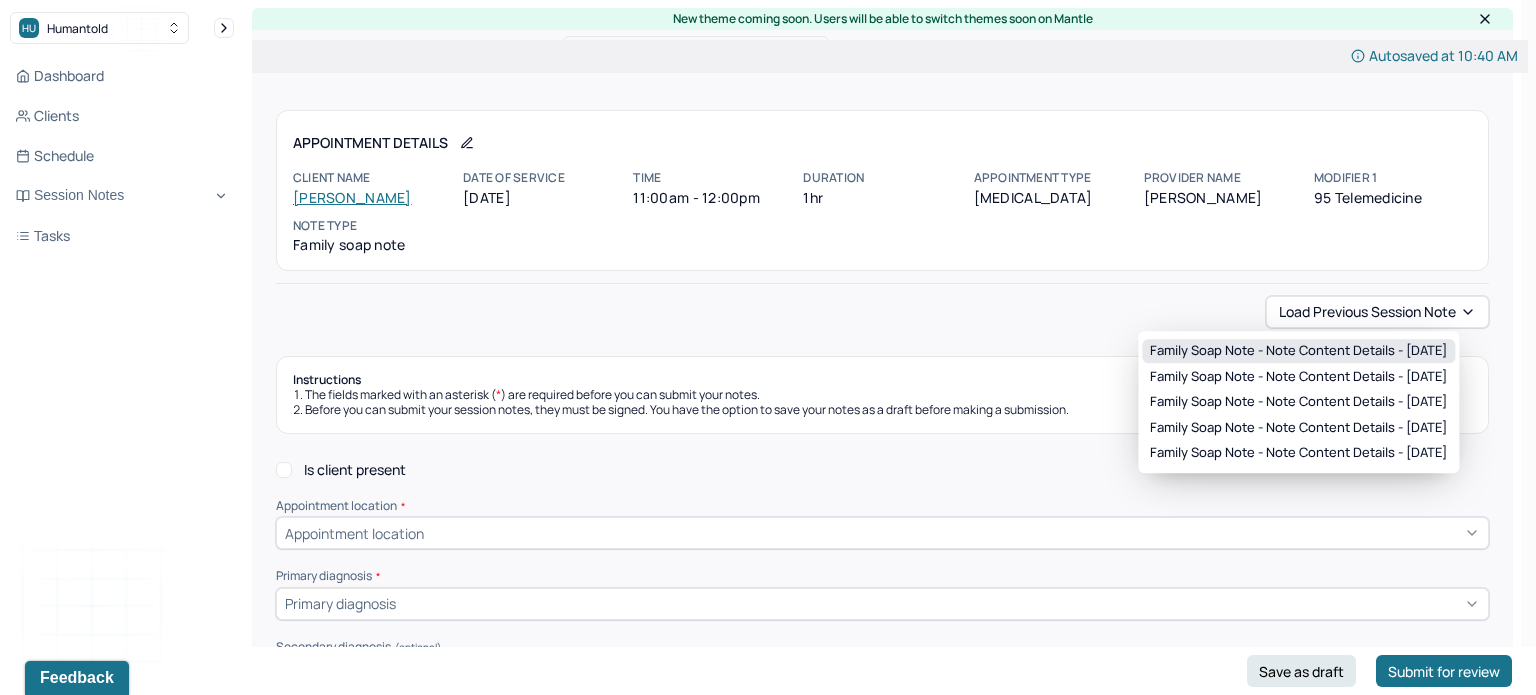 click on "Family soap note   - Note content Details -   [DATE]" at bounding box center (1298, 351) 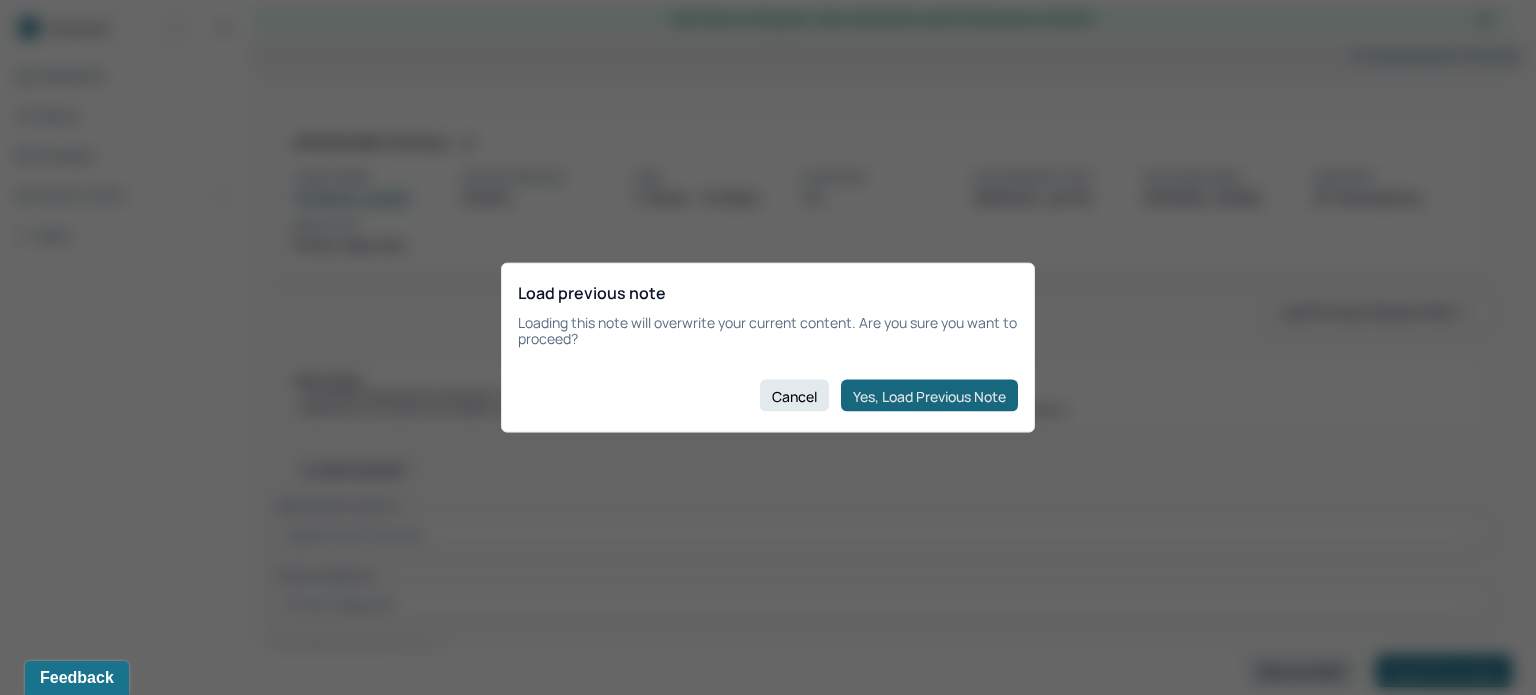 click on "Yes, Load Previous Note" at bounding box center (929, 396) 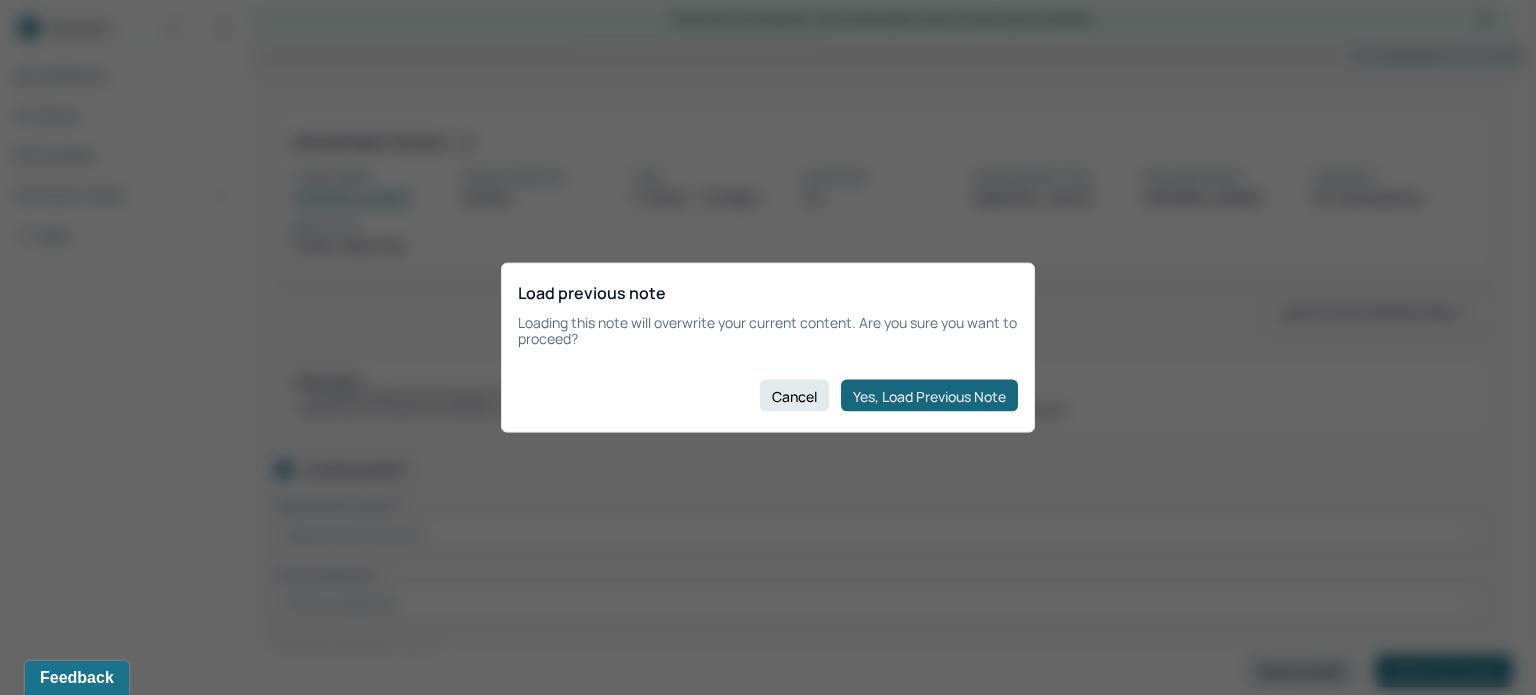 checkbox on "true" 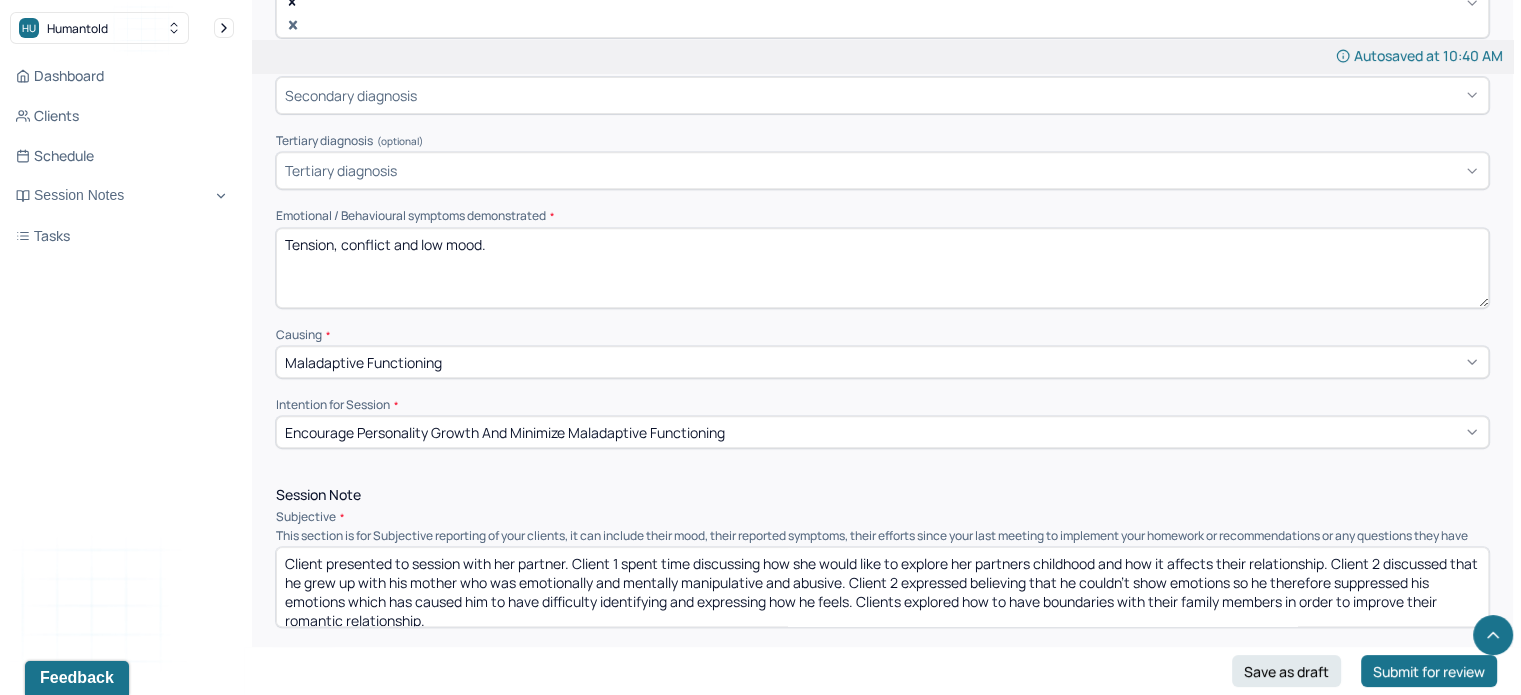 scroll, scrollTop: 863, scrollLeft: 0, axis: vertical 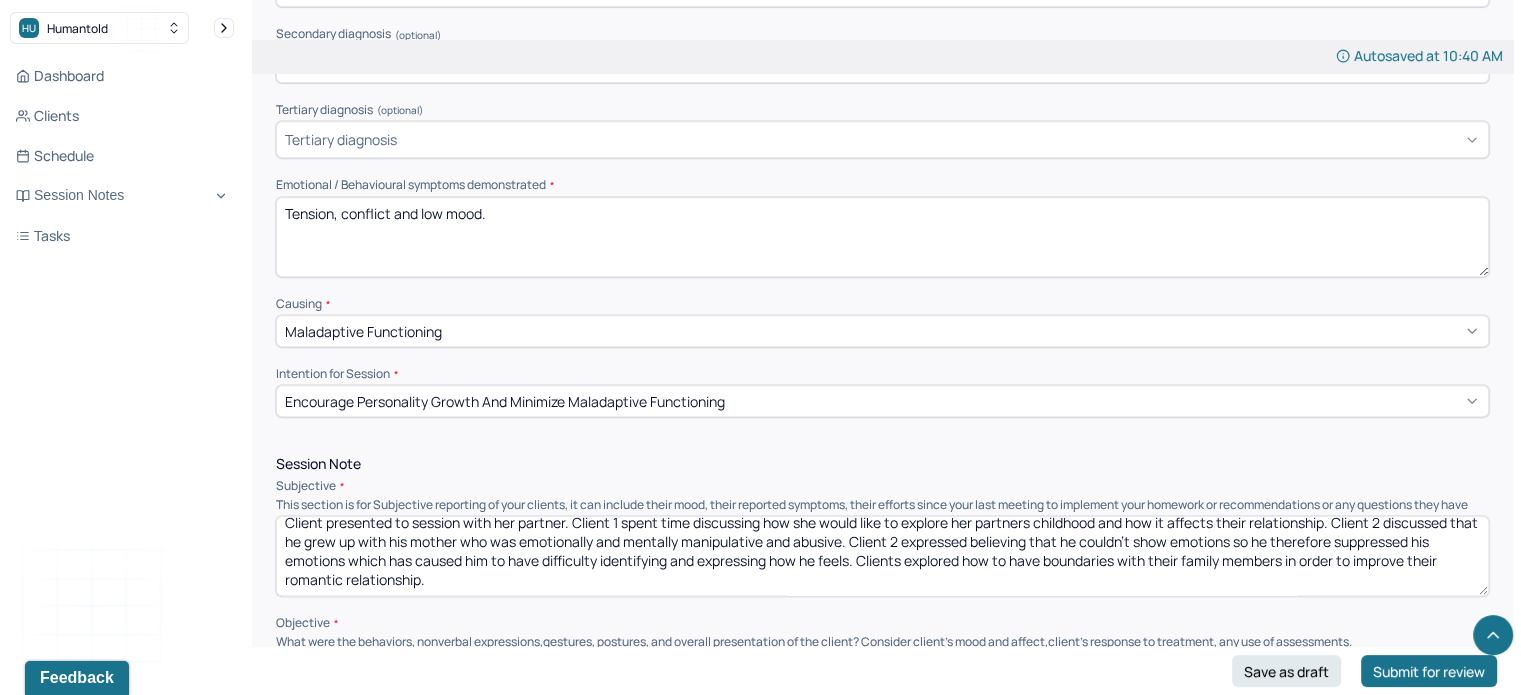 drag, startPoint x: 960, startPoint y: 511, endPoint x: 1003, endPoint y: 571, distance: 73.817345 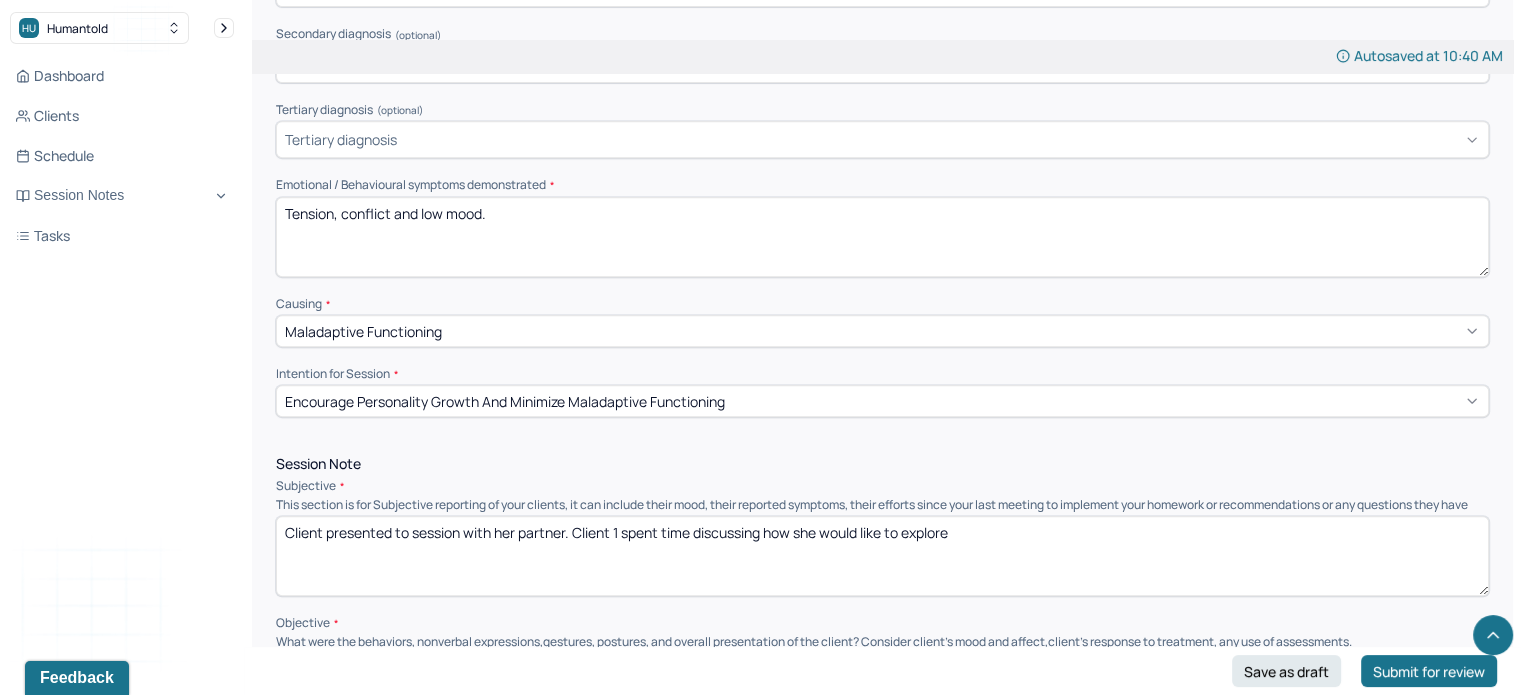 scroll, scrollTop: 0, scrollLeft: 0, axis: both 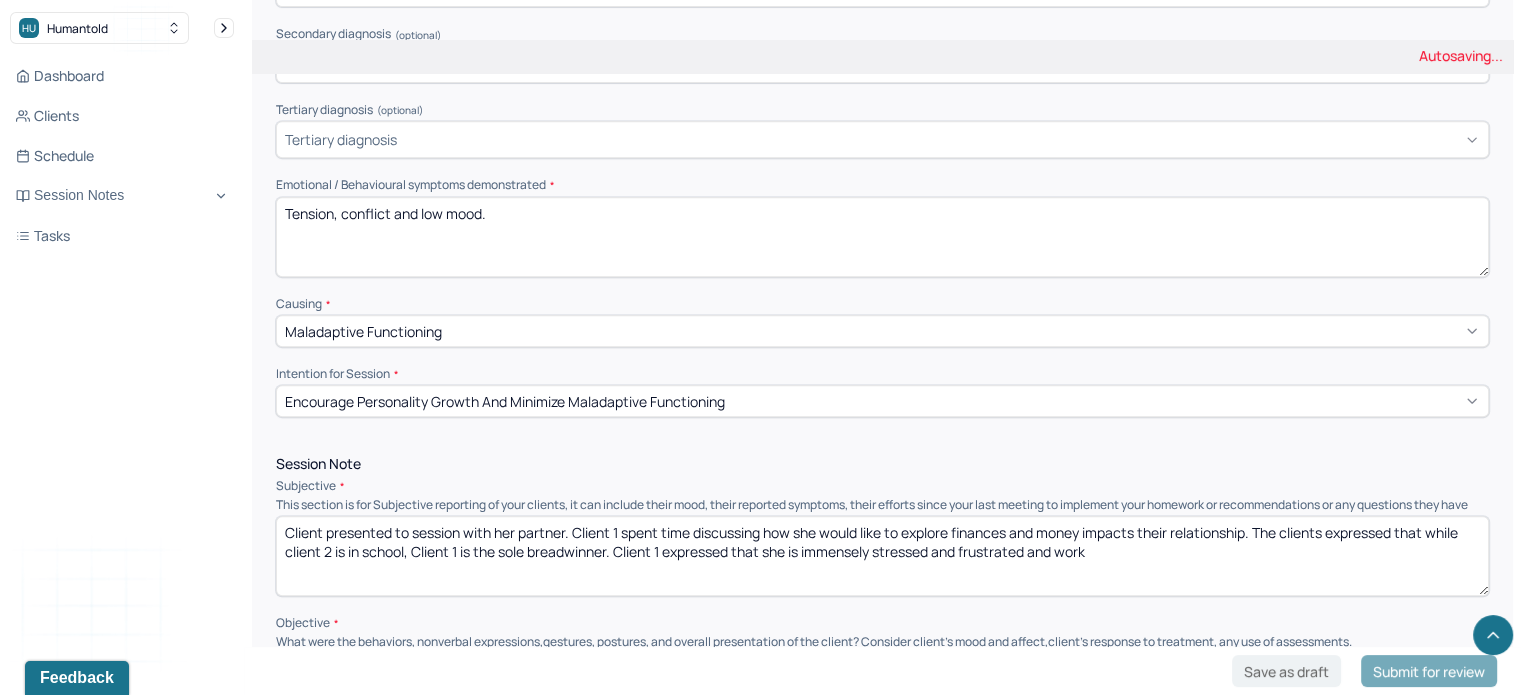 click on "Client presented to session with her partner. Client 1 spent time discussing how she would like to explore finances and money impacts their relationship. The clients expressed that while client 2 is in school, Client 1 is the sole breadwinner. Client 1 expressed that she is immensely stressed and frustarted and work" at bounding box center [882, 556] 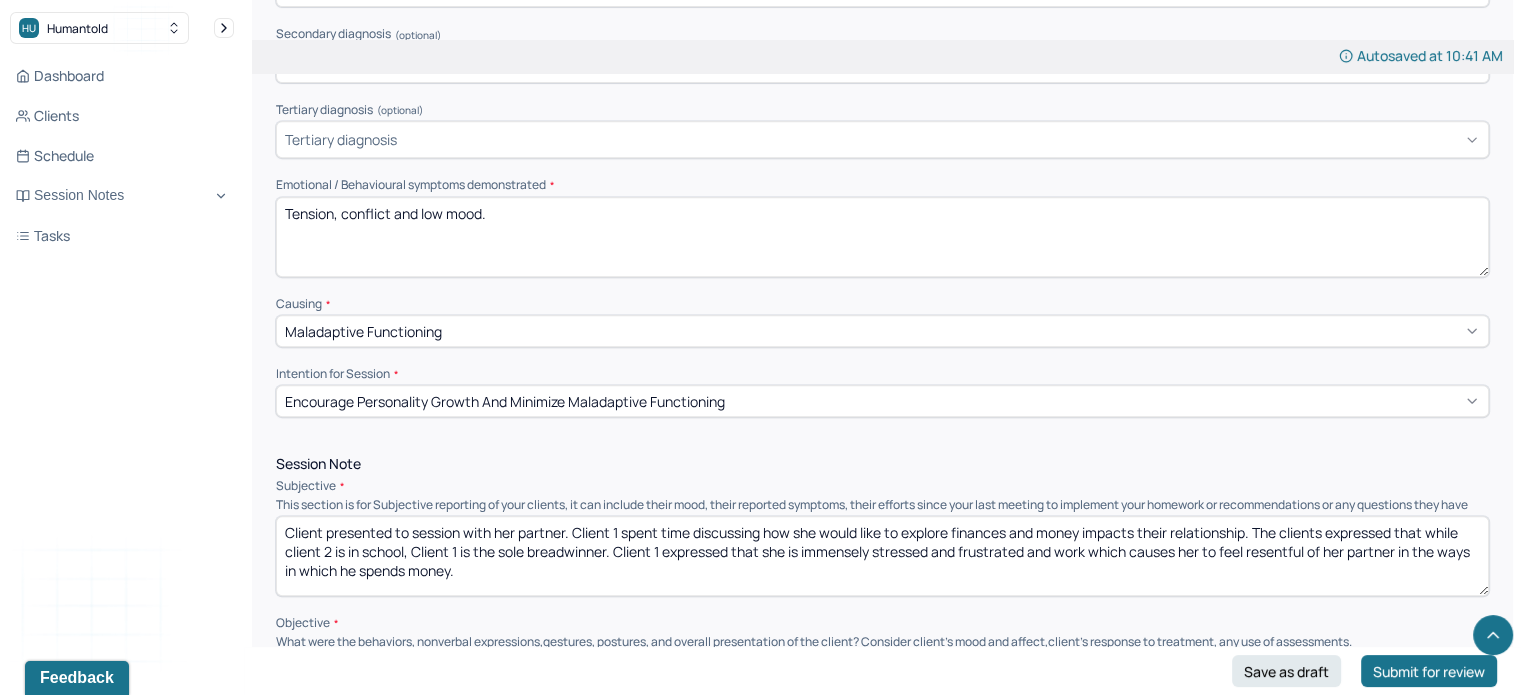type on "Client presented to session with her partner. Client 1 spent time discussing how she would like to explore finances and money impacts their relationship. The clients expressed that while client 2 is in school, Client 1 is the sole breadwinner. Client 1 expressed that she is immensely stressed and frustrated and work which causes her to feel resentful of her partner in the ways in which he spends money." 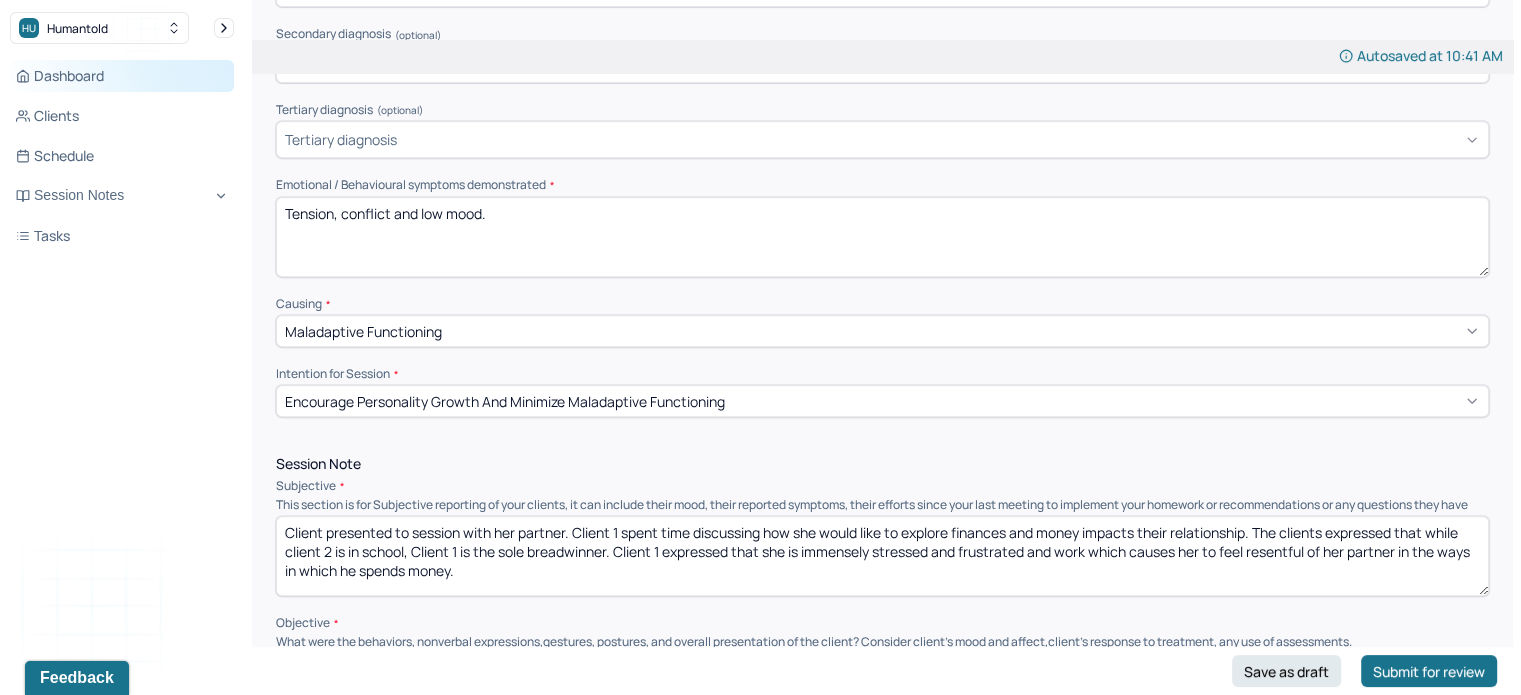 click on "Dashboard" at bounding box center [122, 76] 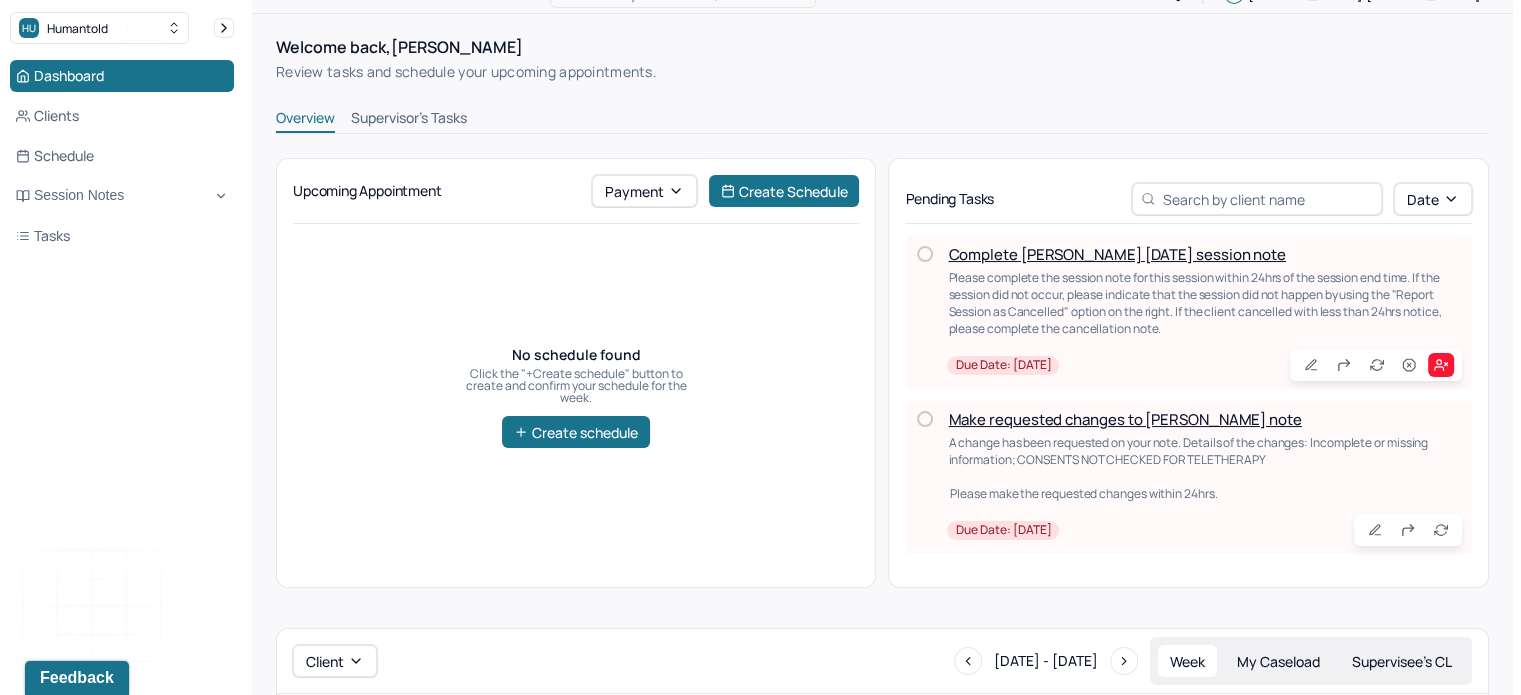 scroll, scrollTop: 52, scrollLeft: 0, axis: vertical 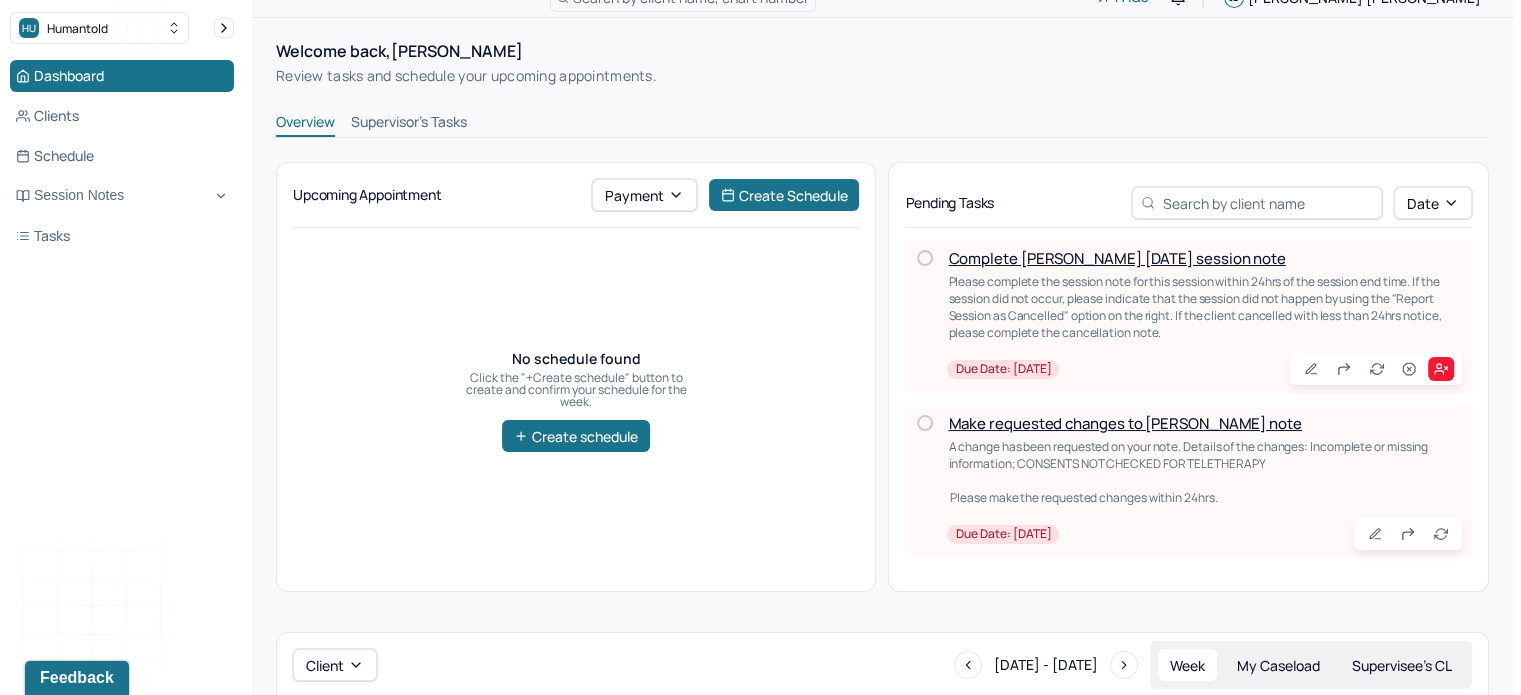 click on "Complete [PERSON_NAME] [DATE] session note" at bounding box center (1116, 258) 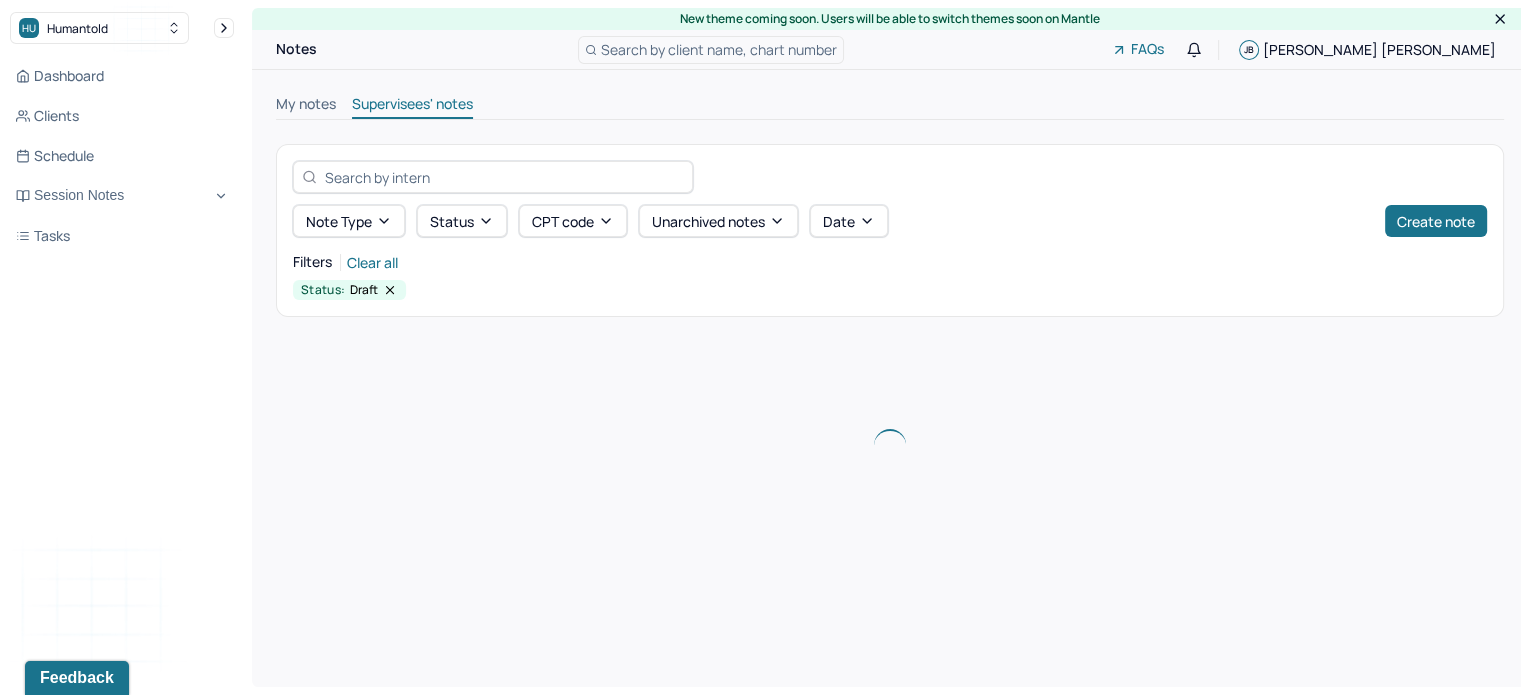 scroll, scrollTop: 0, scrollLeft: 0, axis: both 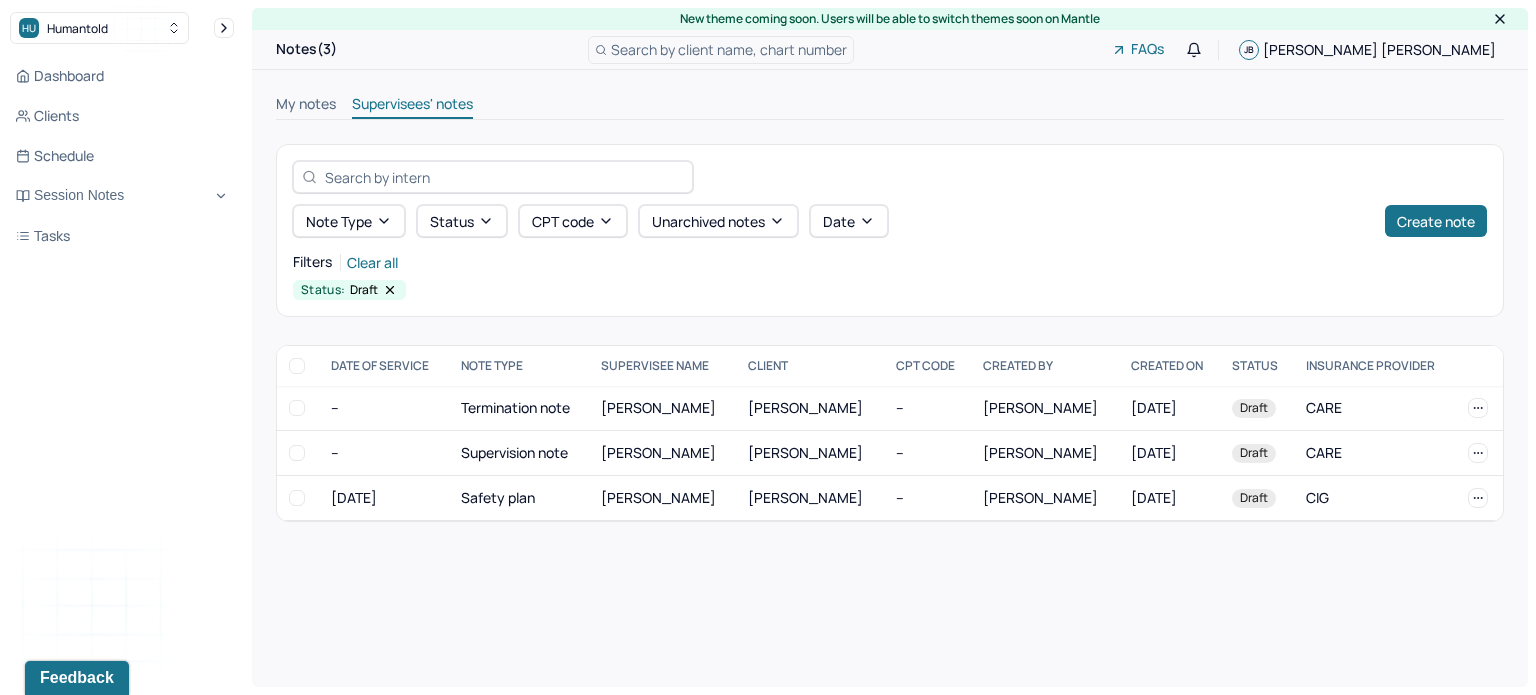 click on "My notes" at bounding box center (306, 106) 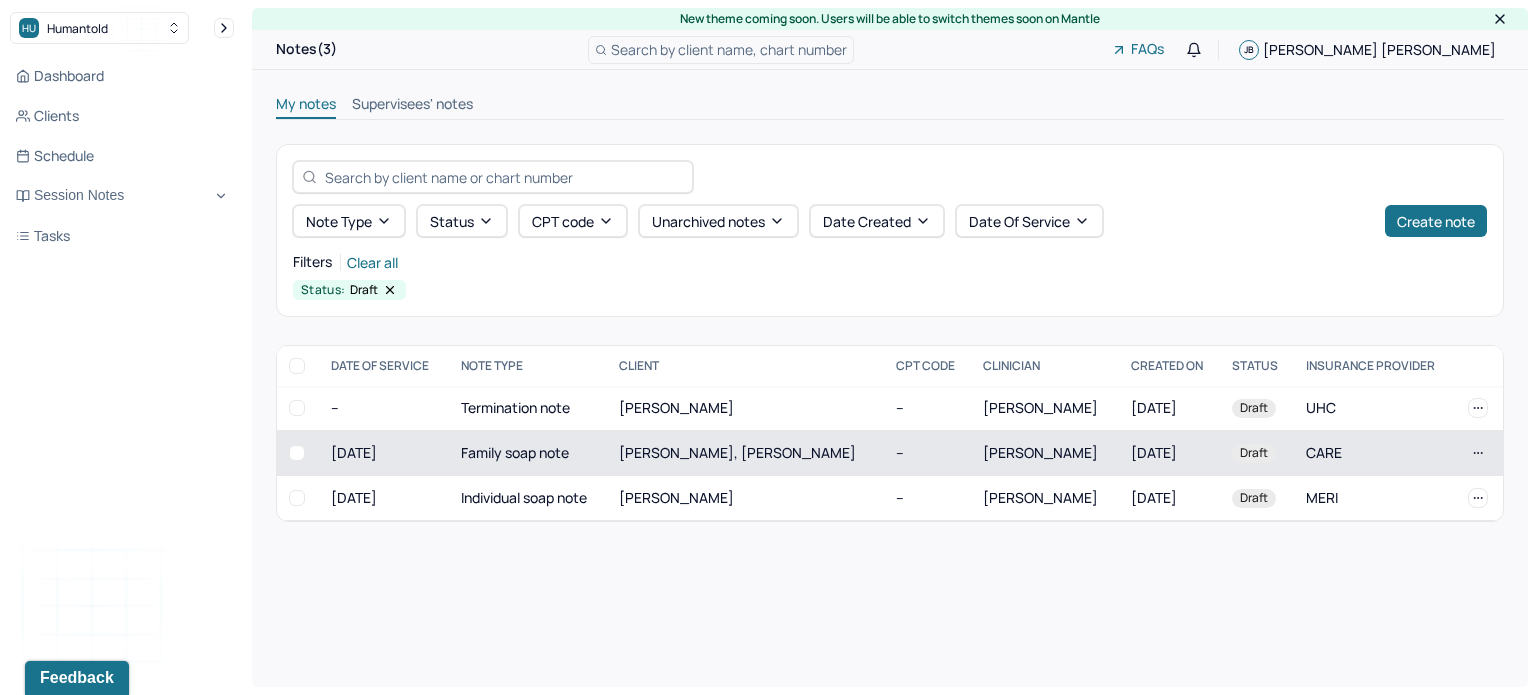 click on "[PERSON_NAME], [PERSON_NAME]" at bounding box center (737, 452) 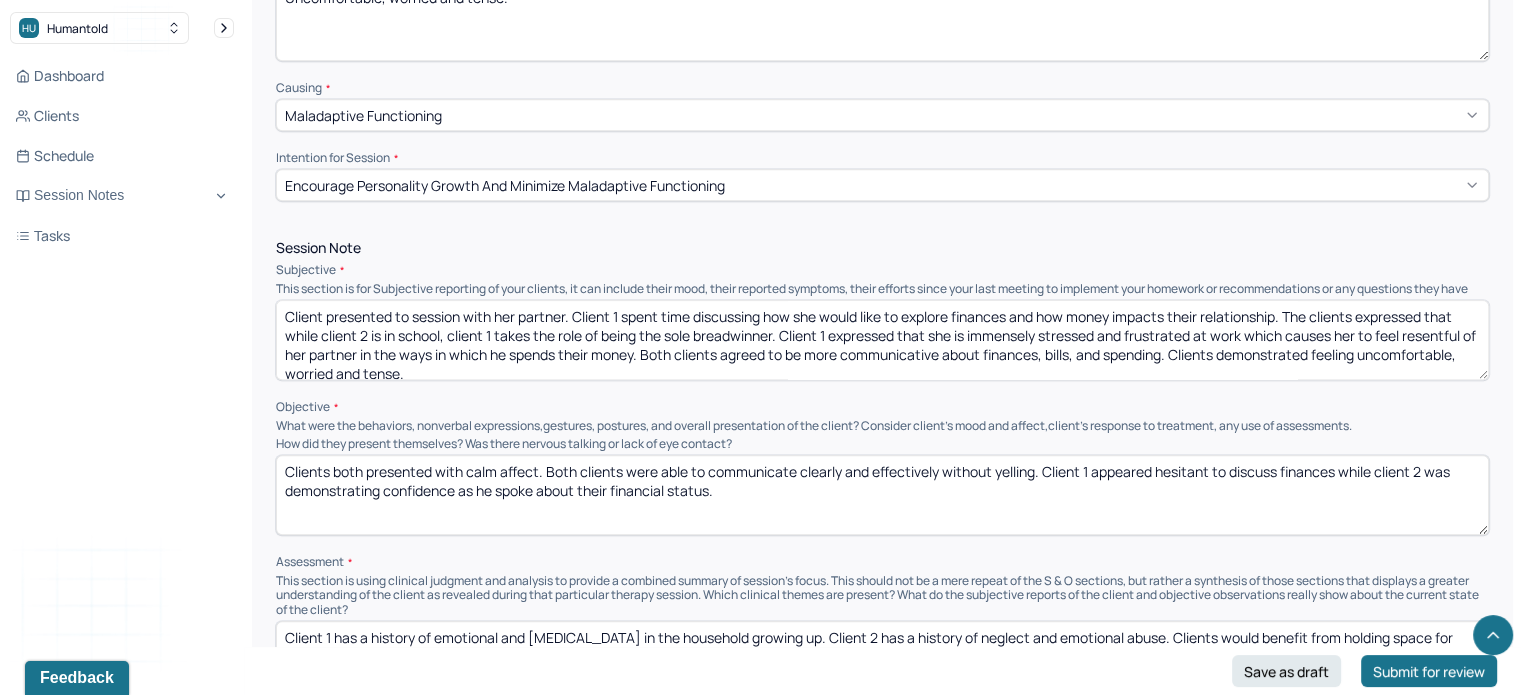 scroll, scrollTop: 1091, scrollLeft: 0, axis: vertical 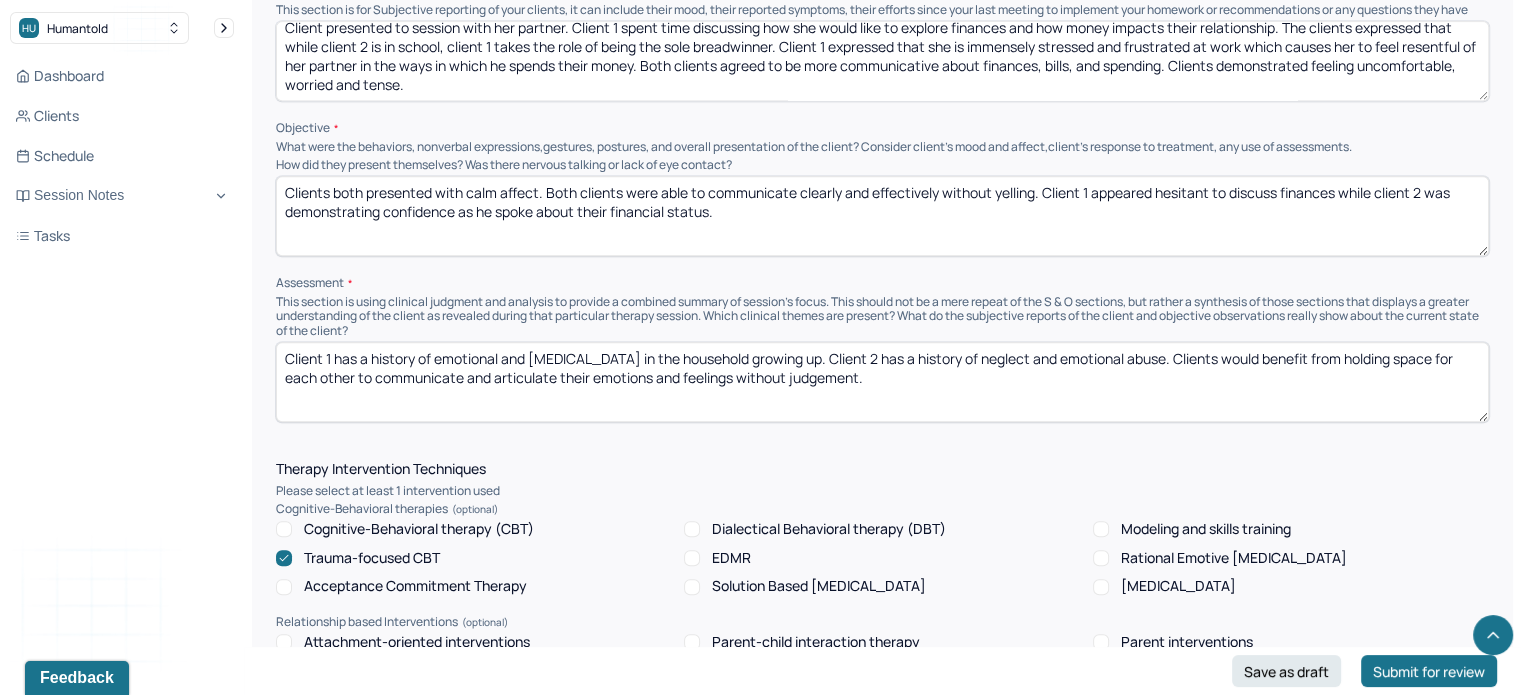 click on "Client 1 has a history of emotional and [MEDICAL_DATA] in the household growing up. Client 2 has a history of neglect and emotional abuse. Clients would benefit from holding space for each other to communicate and articulate their emotions and feelings without judgement." at bounding box center [882, 382] 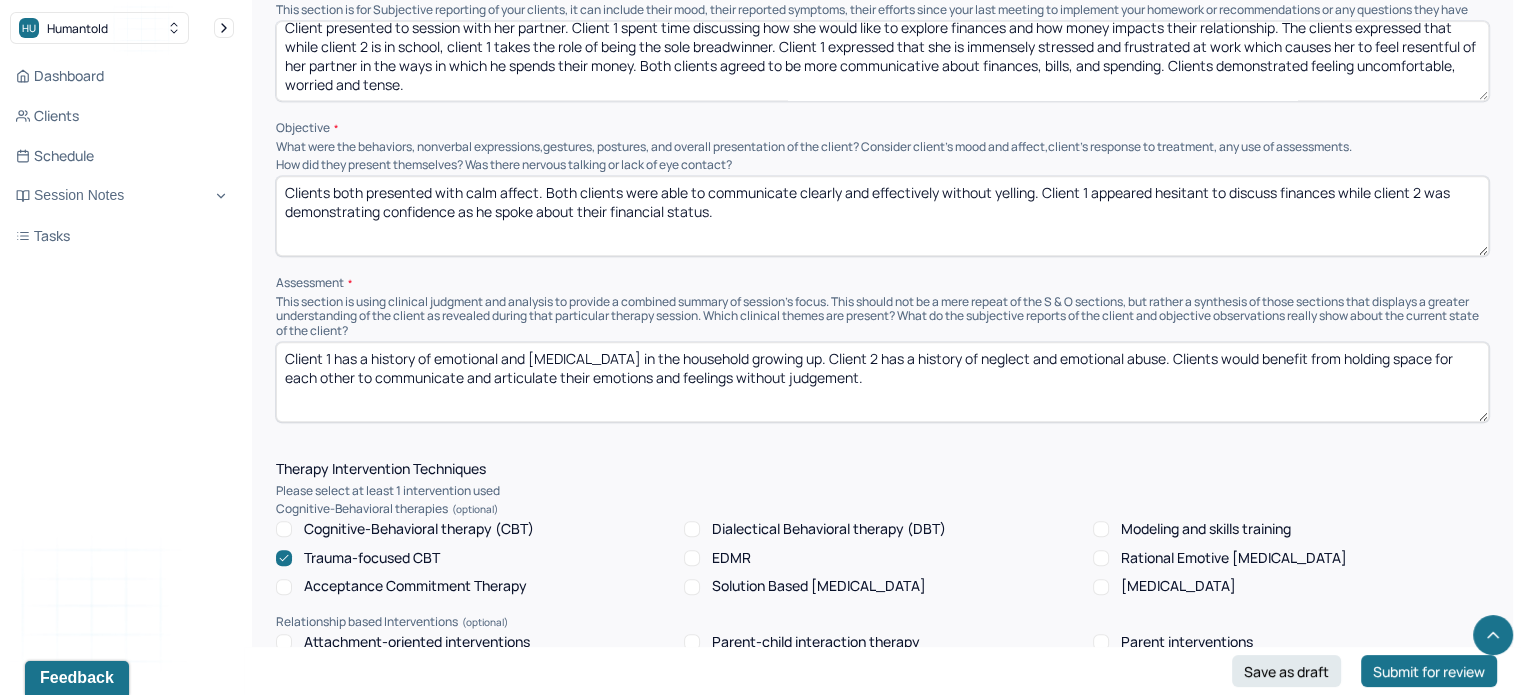 drag, startPoint x: 432, startPoint y: 331, endPoint x: 796, endPoint y: 310, distance: 364.60526 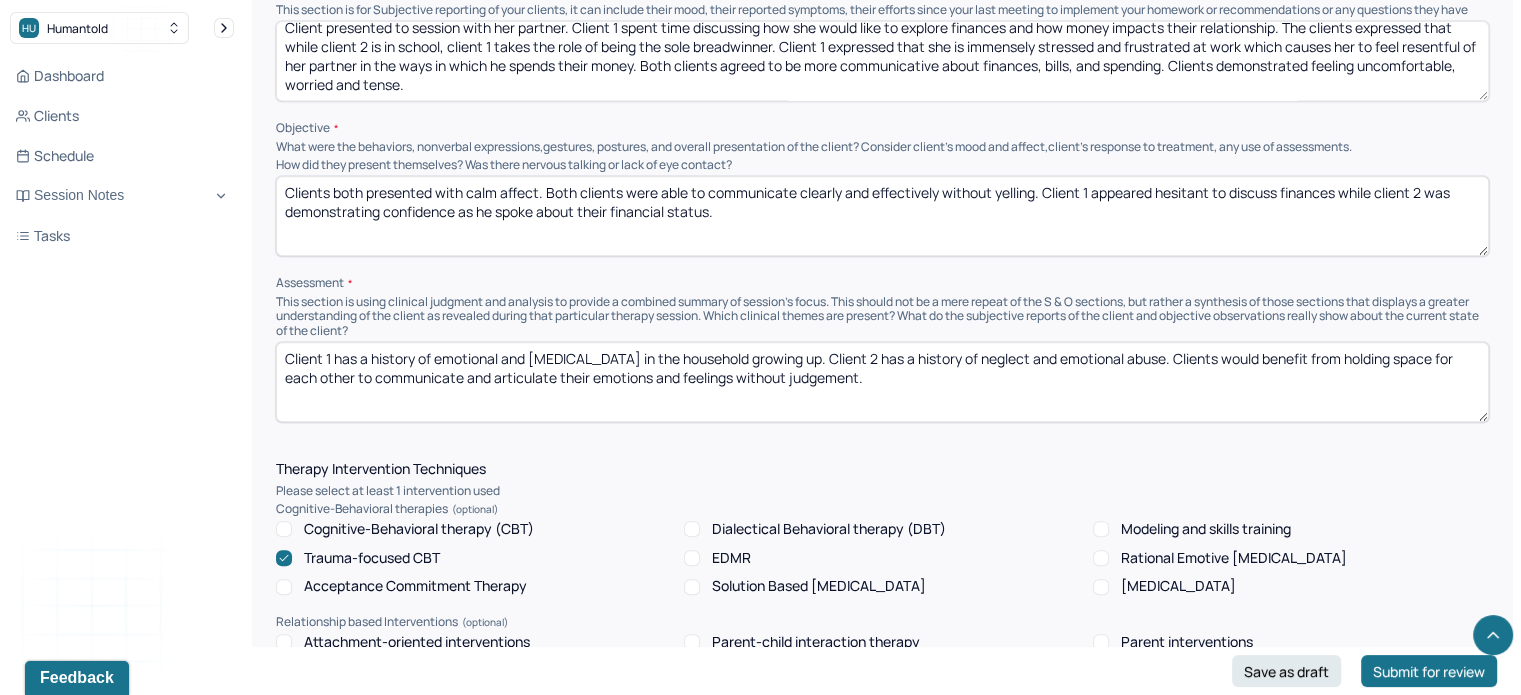 click on "Session Note Subjective This section is for Subjective reporting of your clients, it can include their mood, their reported symptoms, their efforts since your last meeting to implement your homework or recommendations or any questions they have Client presented to session with her partner. Client 1 spent time discussing how she would like to explore finances and how money impacts their relationship. The clients expressed that while client 2 is in school, client 1 takes the role of being the sole breadwinner. Client 1 expressed that she is immensely stressed and frustrated at work which causes her to feel resentful of her partner in the ways in which he spends their money. Both clients agreed to be more communicative about finances, bills, and spending. Clients demonstrated feeling uncomfortable, worried and tense. Objective How did they present themselves? Was there nervous talking or lack of eye contact? Assessment" at bounding box center (882, 192) 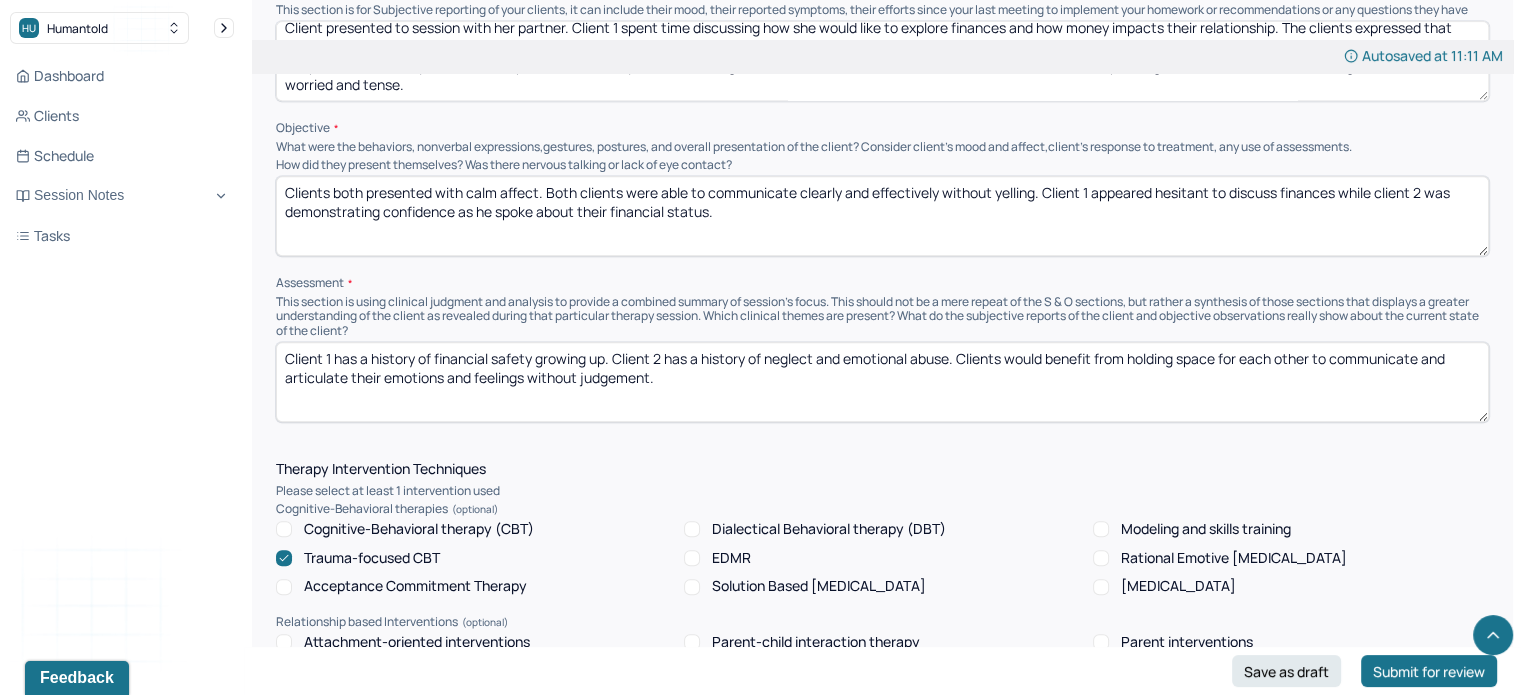 drag, startPoint x: 952, startPoint y: 339, endPoint x: 764, endPoint y: 320, distance: 188.95767 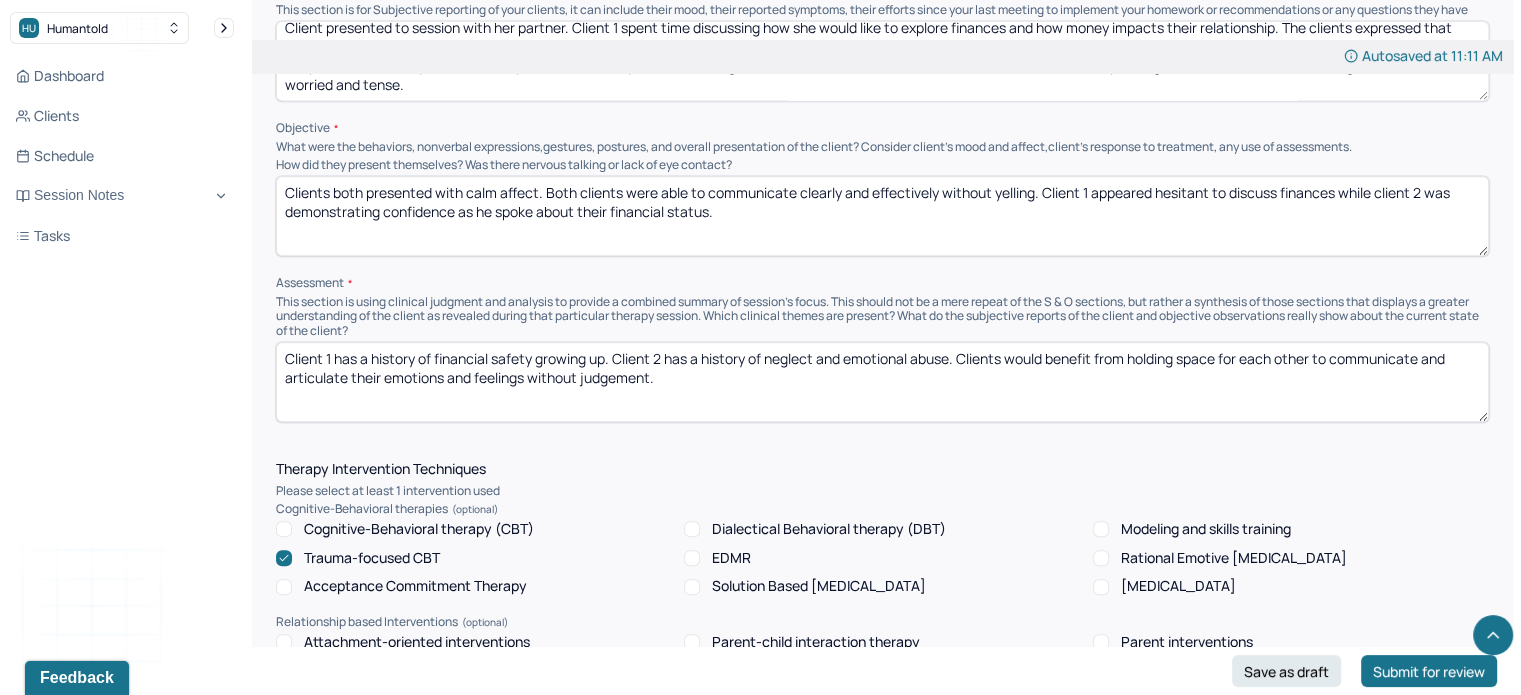 click on "Client 1 has a history of financial safety growing up. Client 2 has a history of neglect and emotional abuse. Clients would benefit from holding space for each other to communicate and articulate their emotions and feelings without judgement." at bounding box center [882, 382] 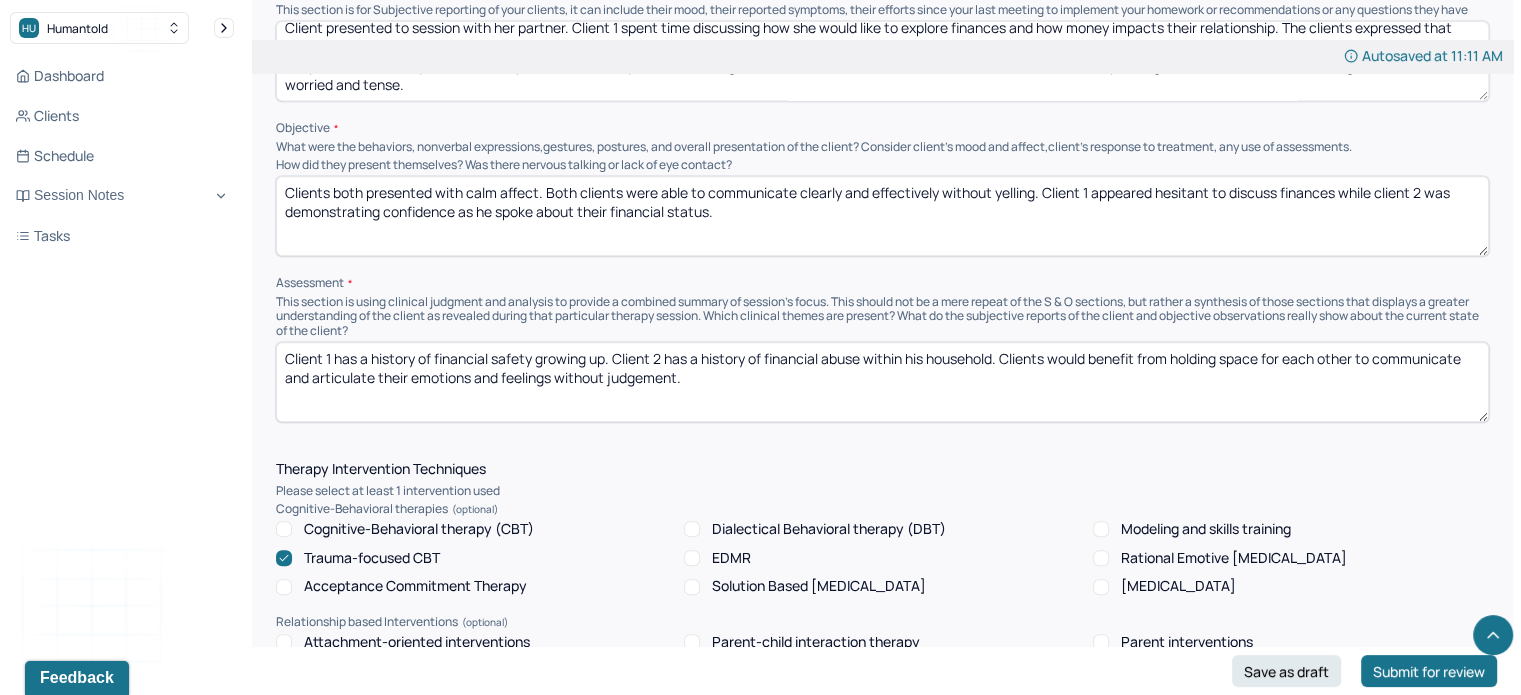 click on "Client 1 has a history of financial safety growing up. Client 2 has a history of financial abuse within his household. Clients would benefit from holding space for each other to communicate and articulate their emotions and feelings without judgement." at bounding box center (882, 382) 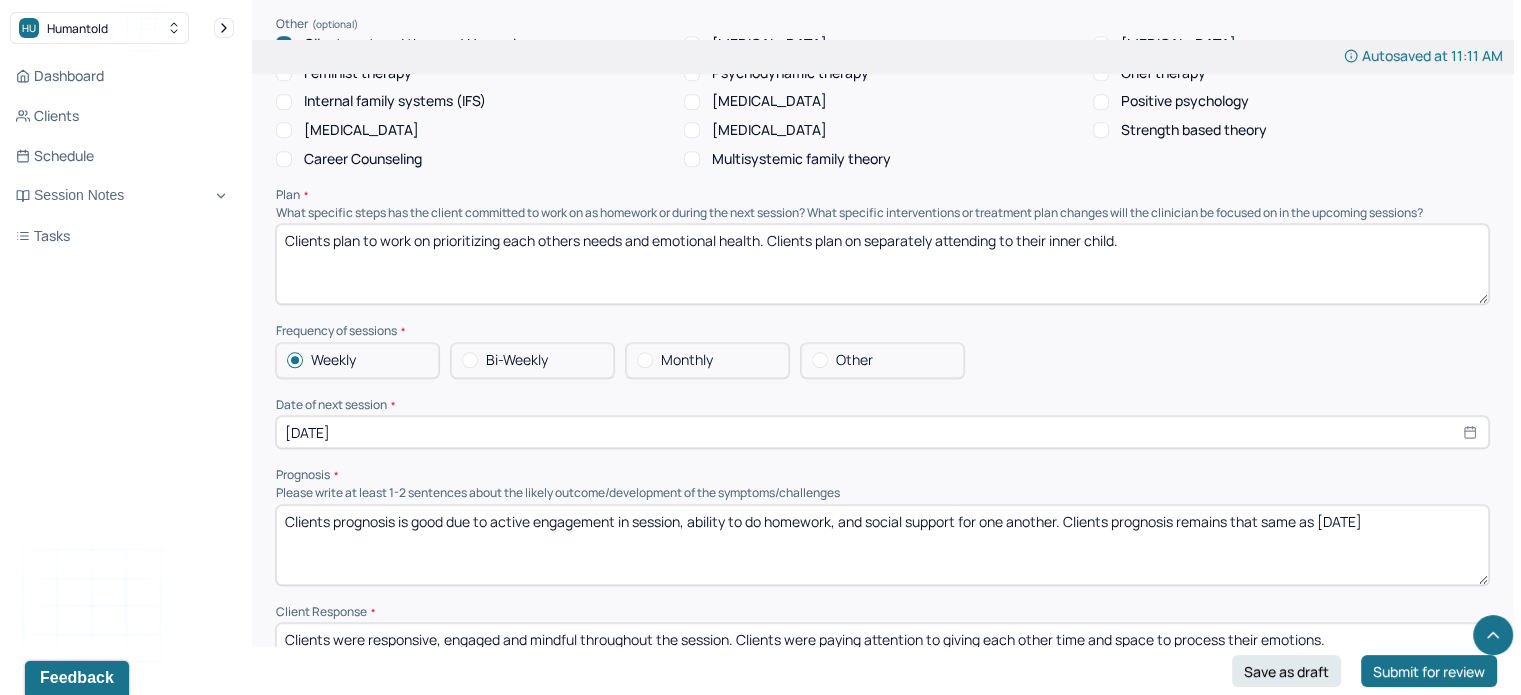 scroll, scrollTop: 2018, scrollLeft: 0, axis: vertical 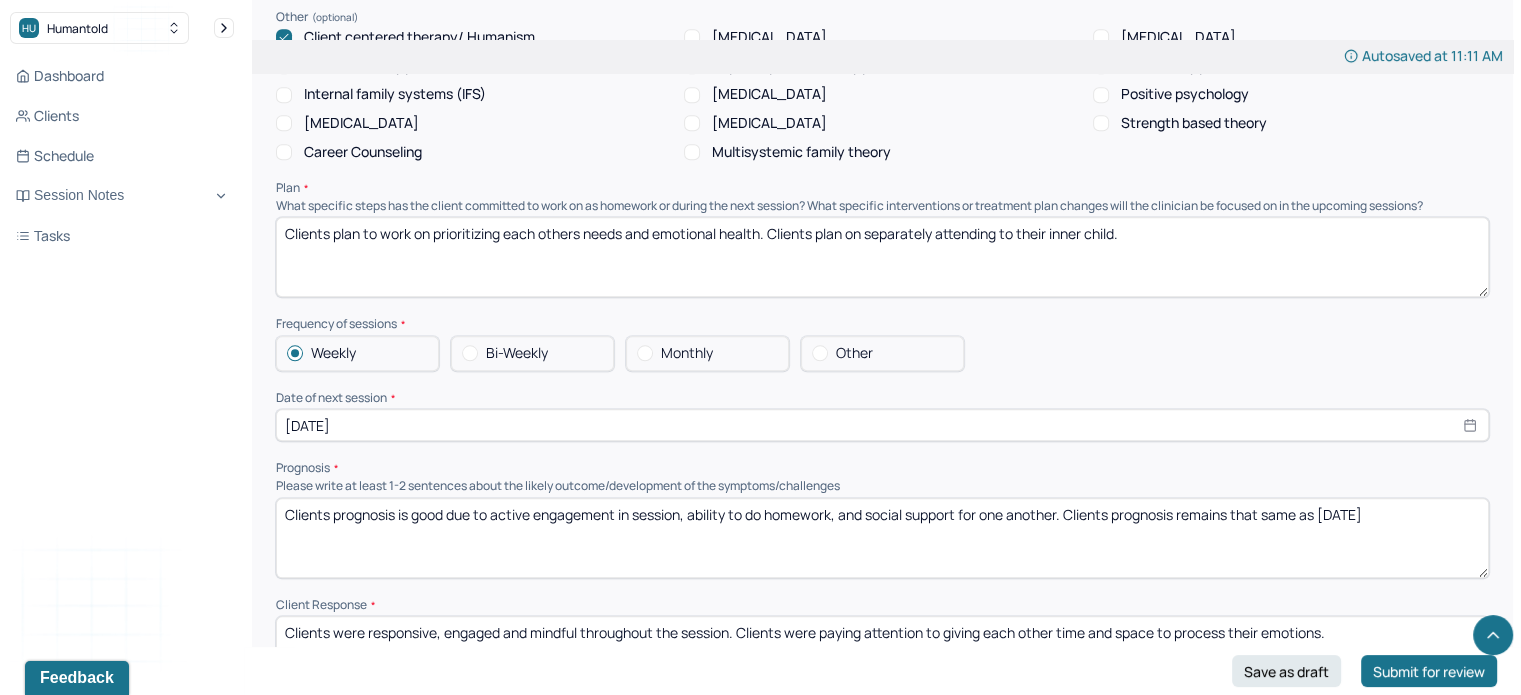 type on "Client 1 has a history of financial safety growing up. Client 2 has a history of financial abuse within his household. Clients would benefit from holding space for each other to communicate and articulate their emotions and feelings without judgement. Clients would benefit from having ongoing conversation about money and the ways in which finances impact his family." 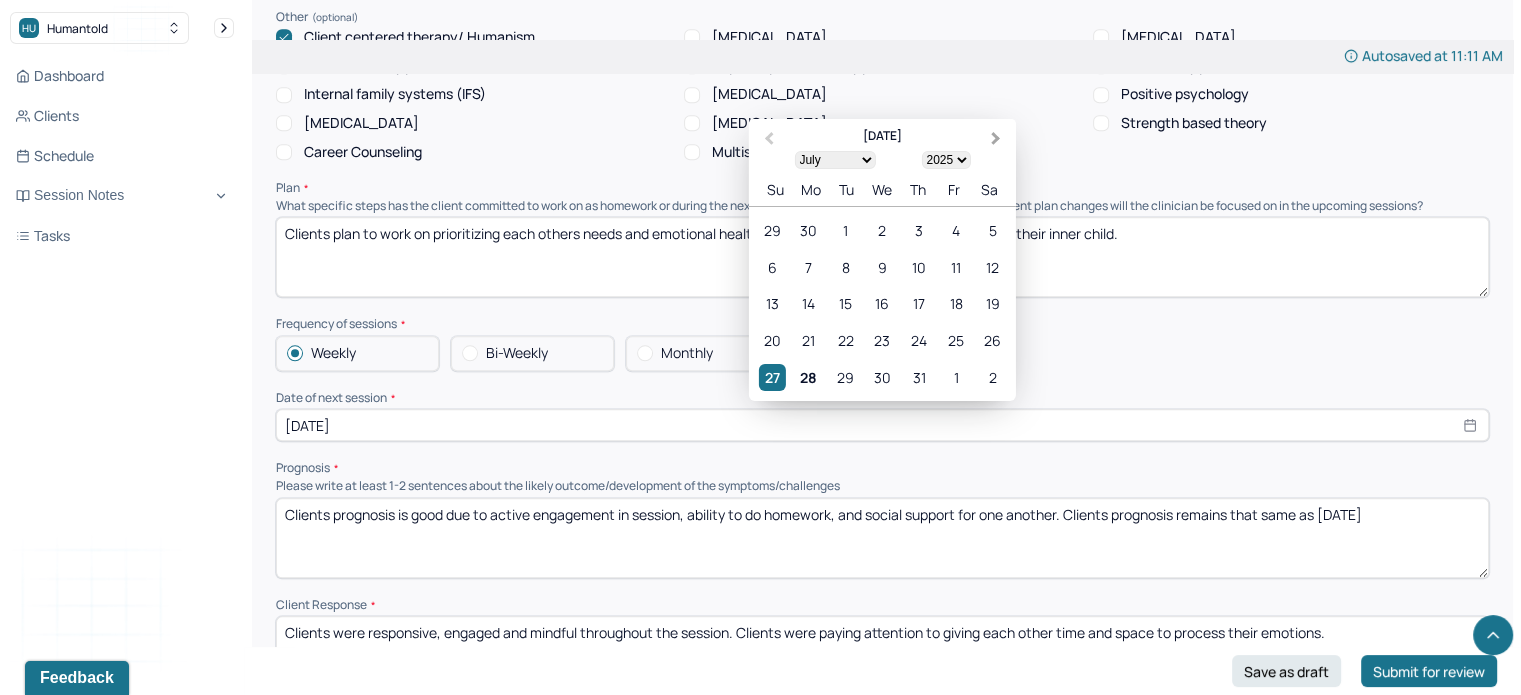 click on "Next Month" at bounding box center [998, 140] 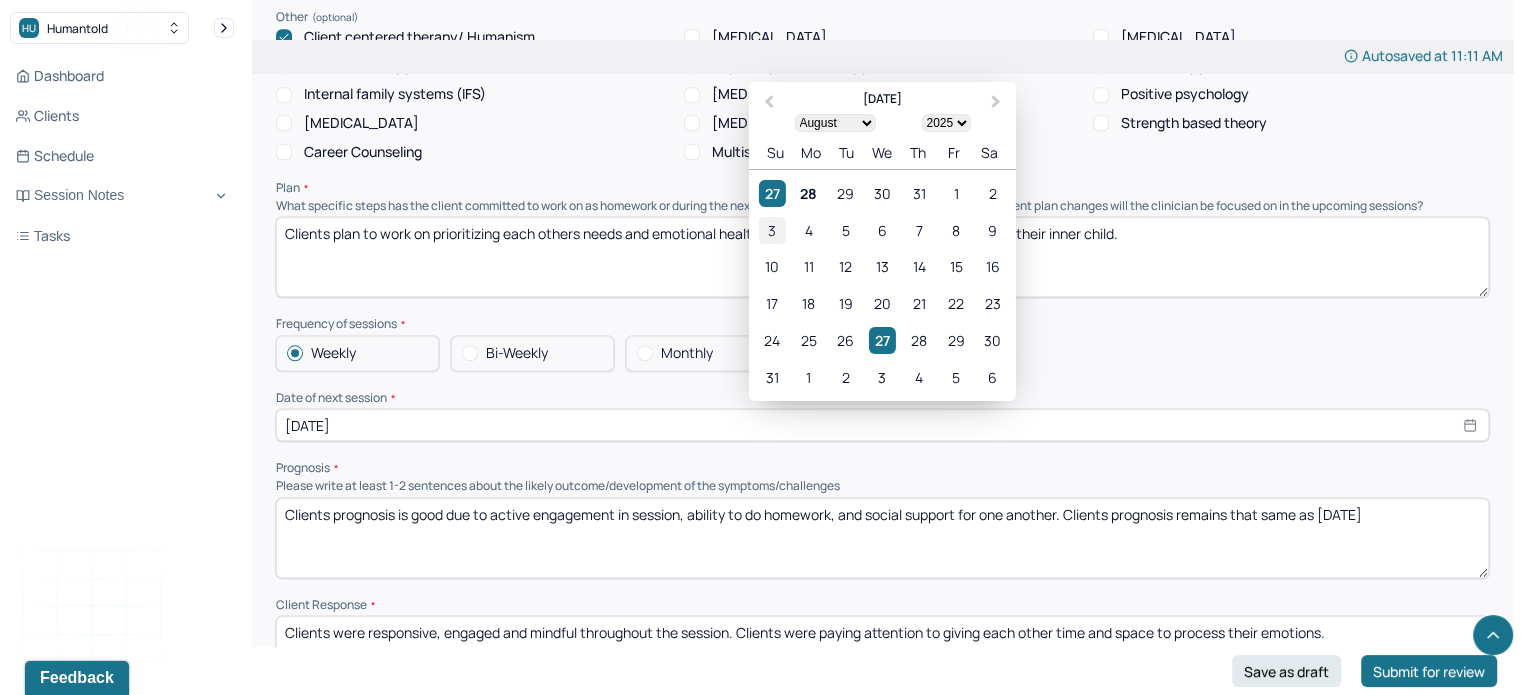 click on "3" at bounding box center [771, 229] 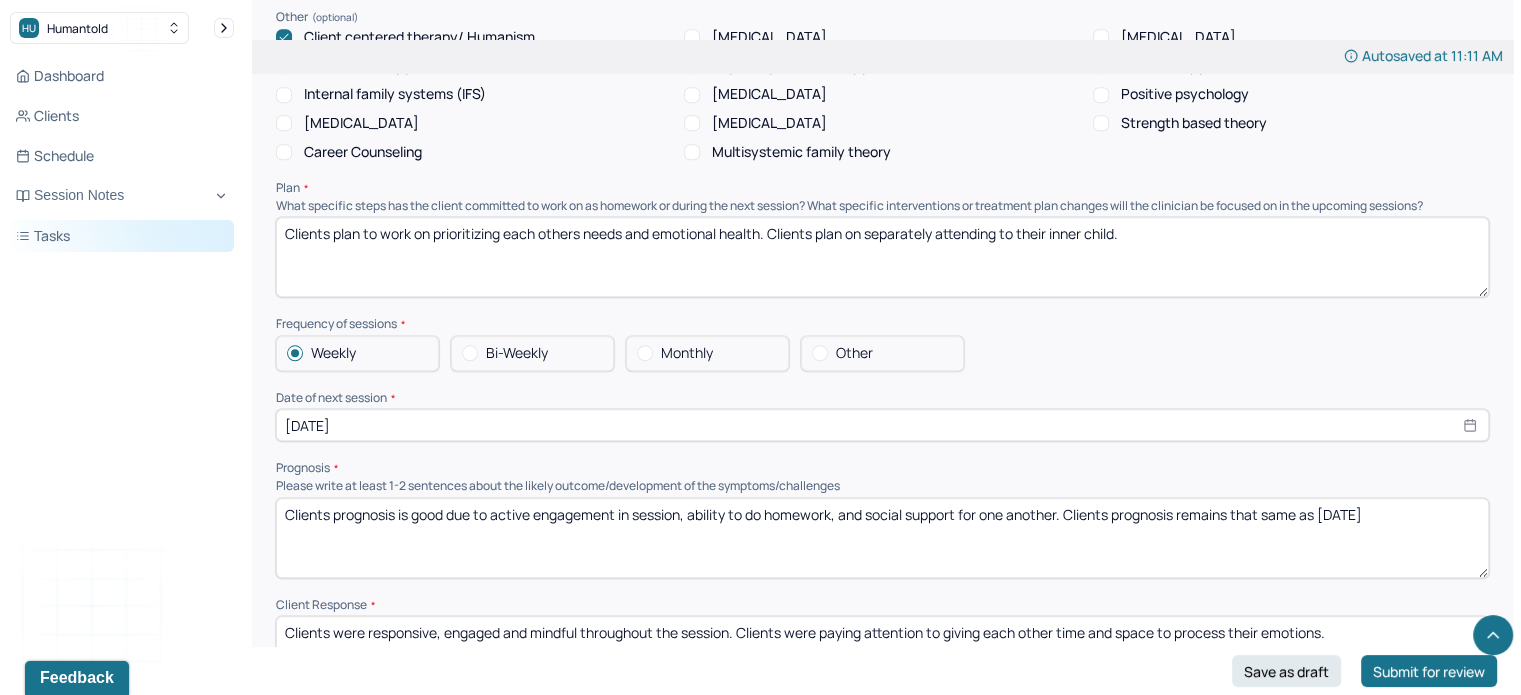 drag, startPoint x: 1167, startPoint y: 197, endPoint x: 168, endPoint y: 245, distance: 1000.15247 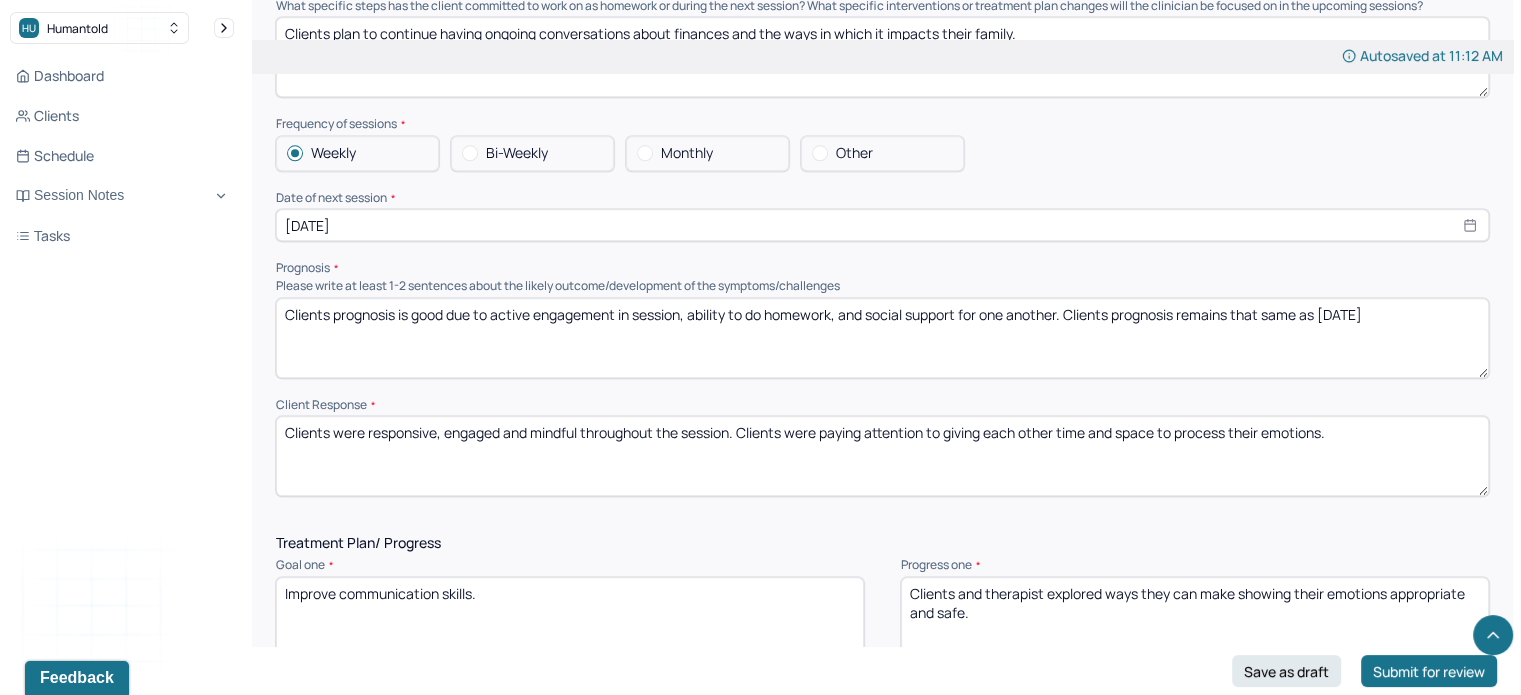 scroll, scrollTop: 2219, scrollLeft: 0, axis: vertical 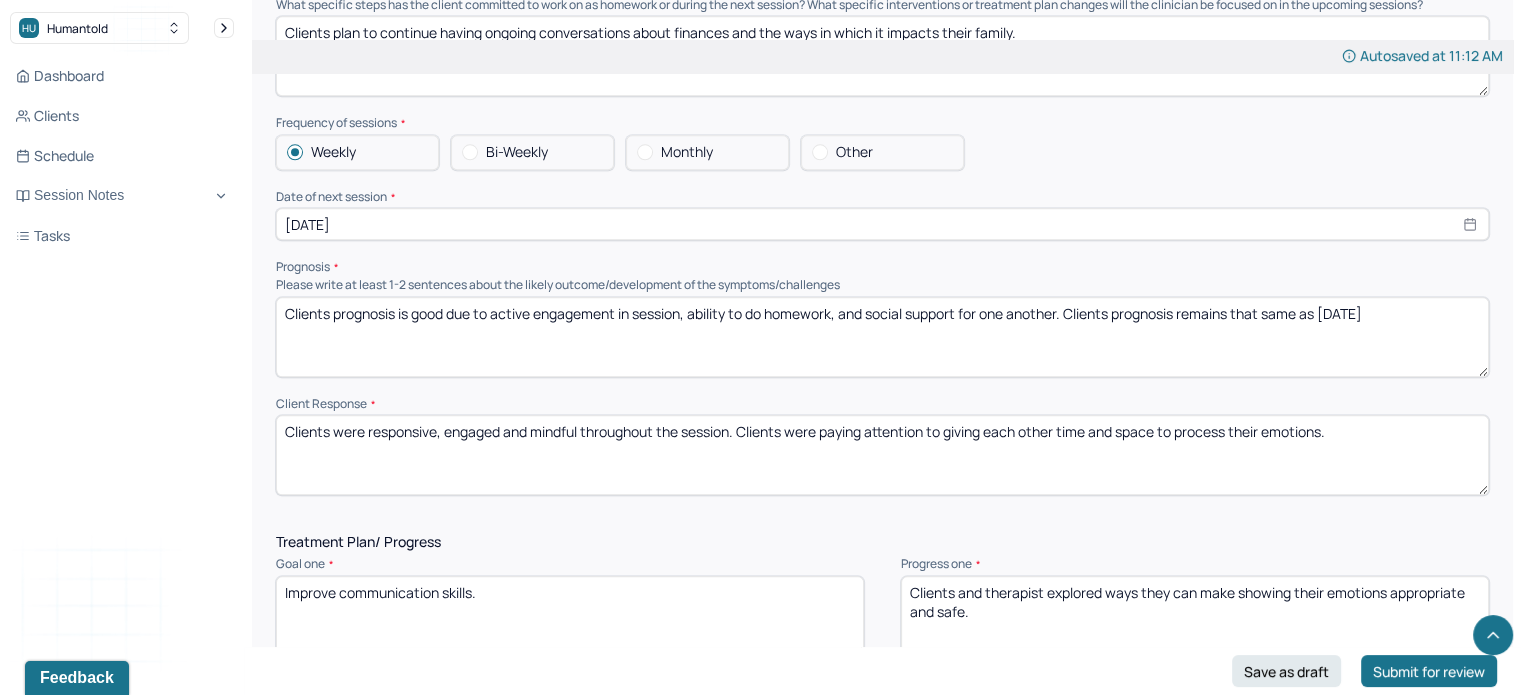 type on "Clients plan to continue having ongoing conversations about finances and the ways in which it impacts their family." 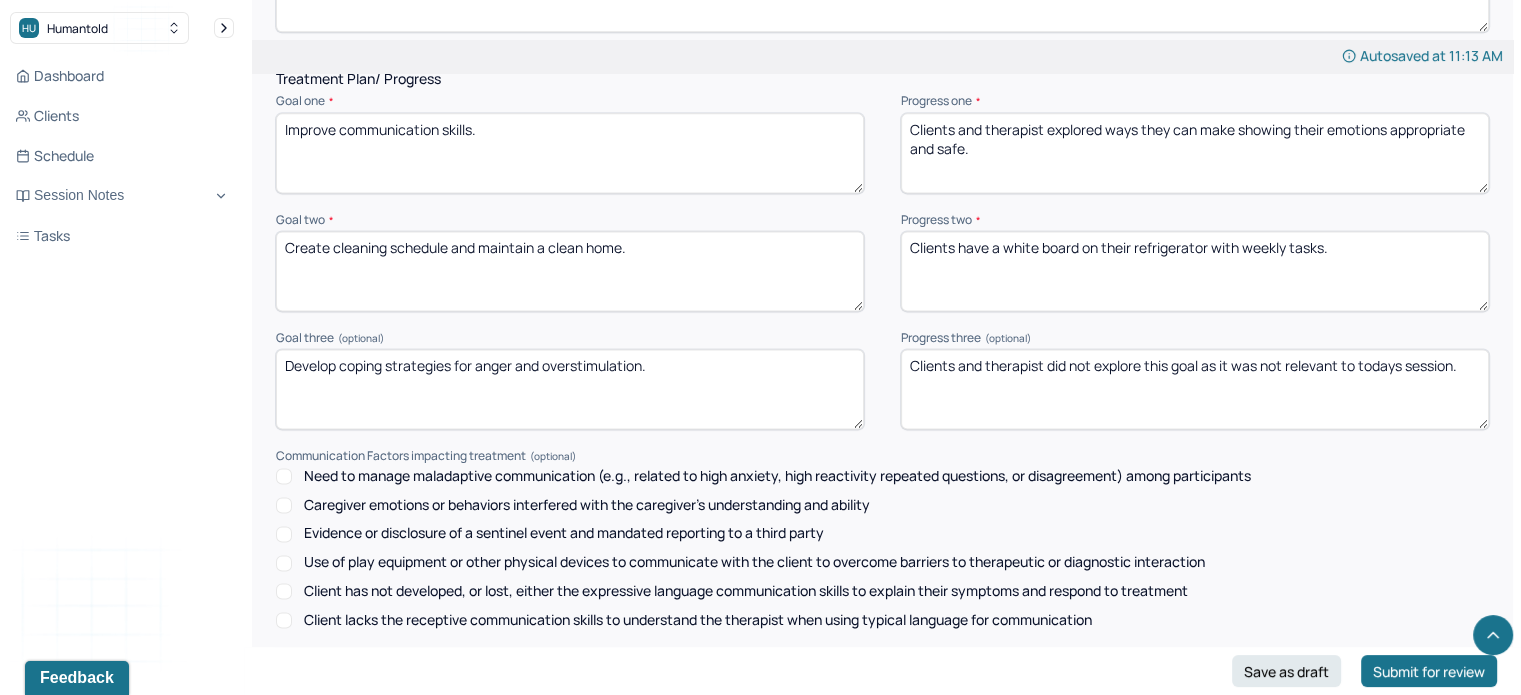 scroll, scrollTop: 2691, scrollLeft: 0, axis: vertical 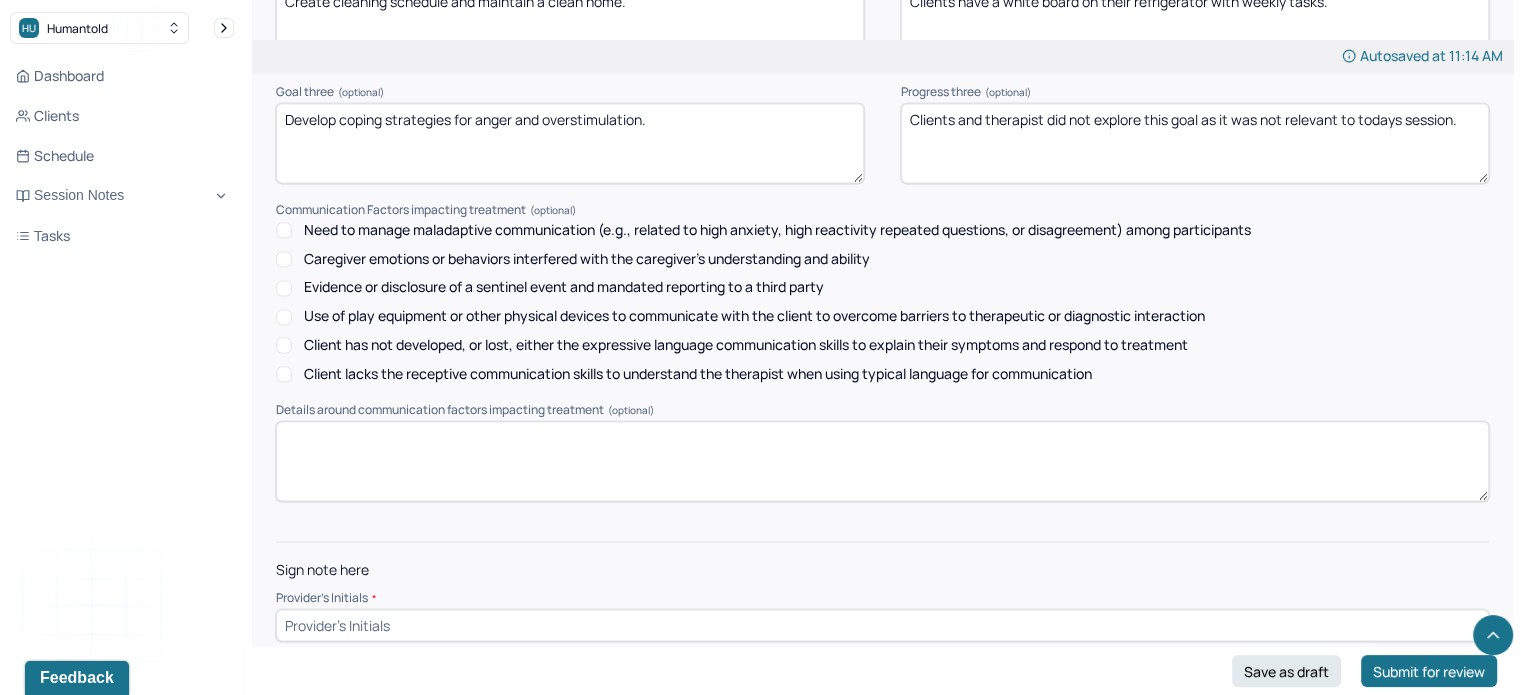 type on "Clients were focused, present and mindful throughout session. Clients engaged calmy and communicated effectively." 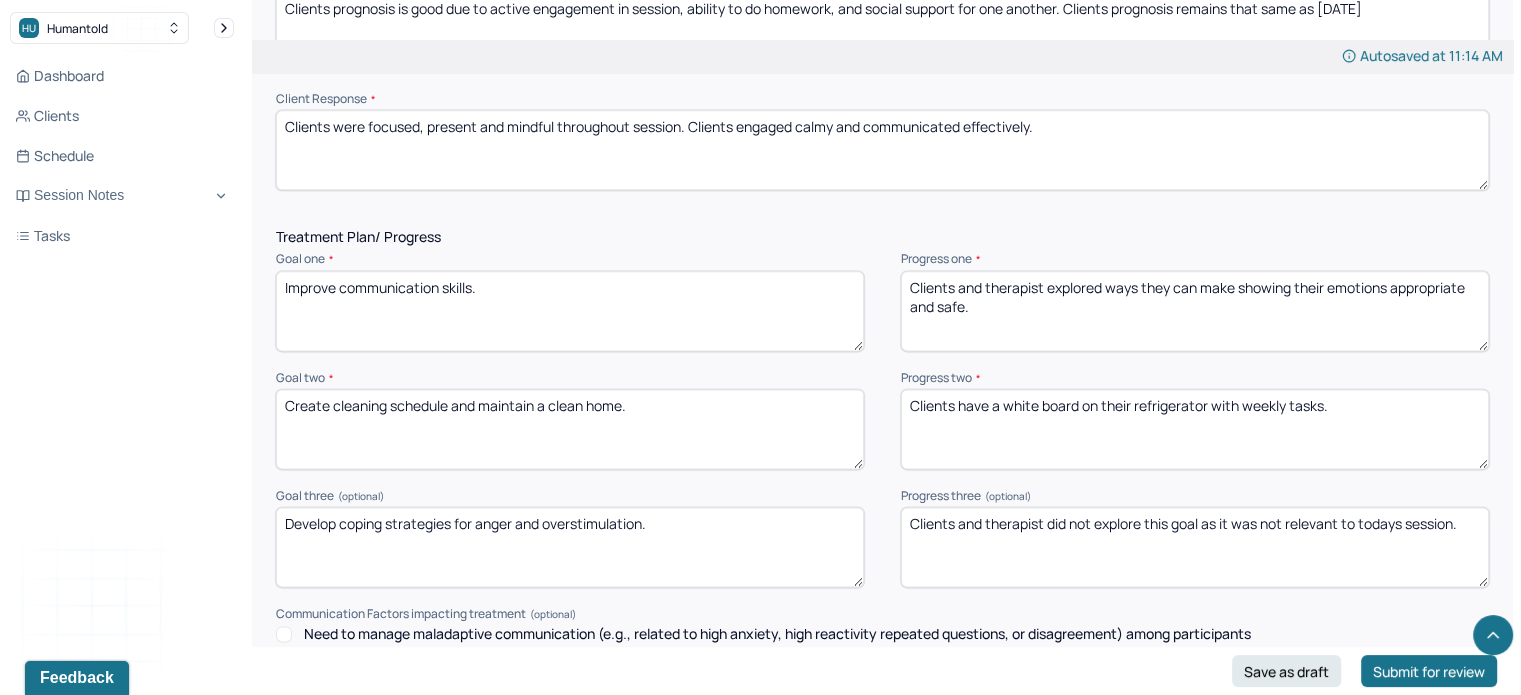 scroll, scrollTop: 2524, scrollLeft: 0, axis: vertical 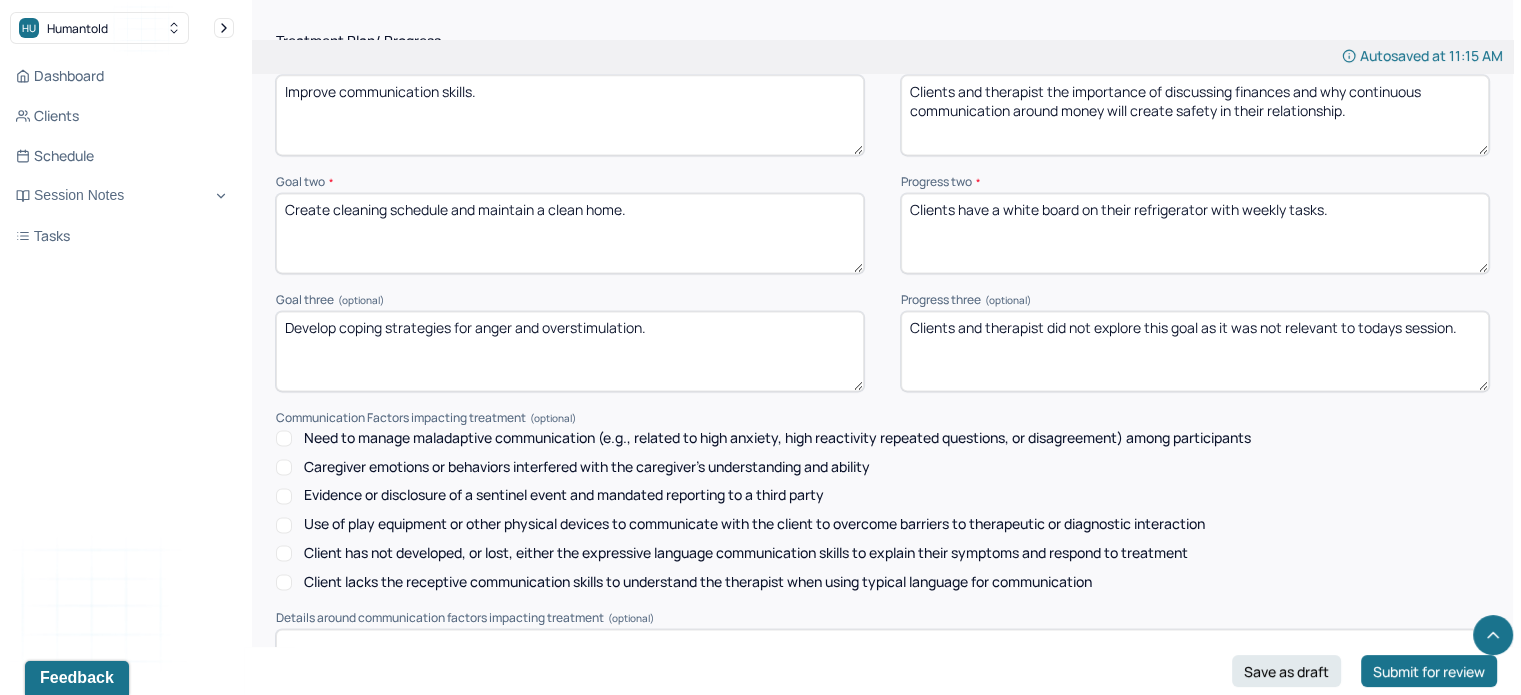 type on "Clients and therapist the importance of discussing finances and why continuous communication around money will create safety in their relationship." 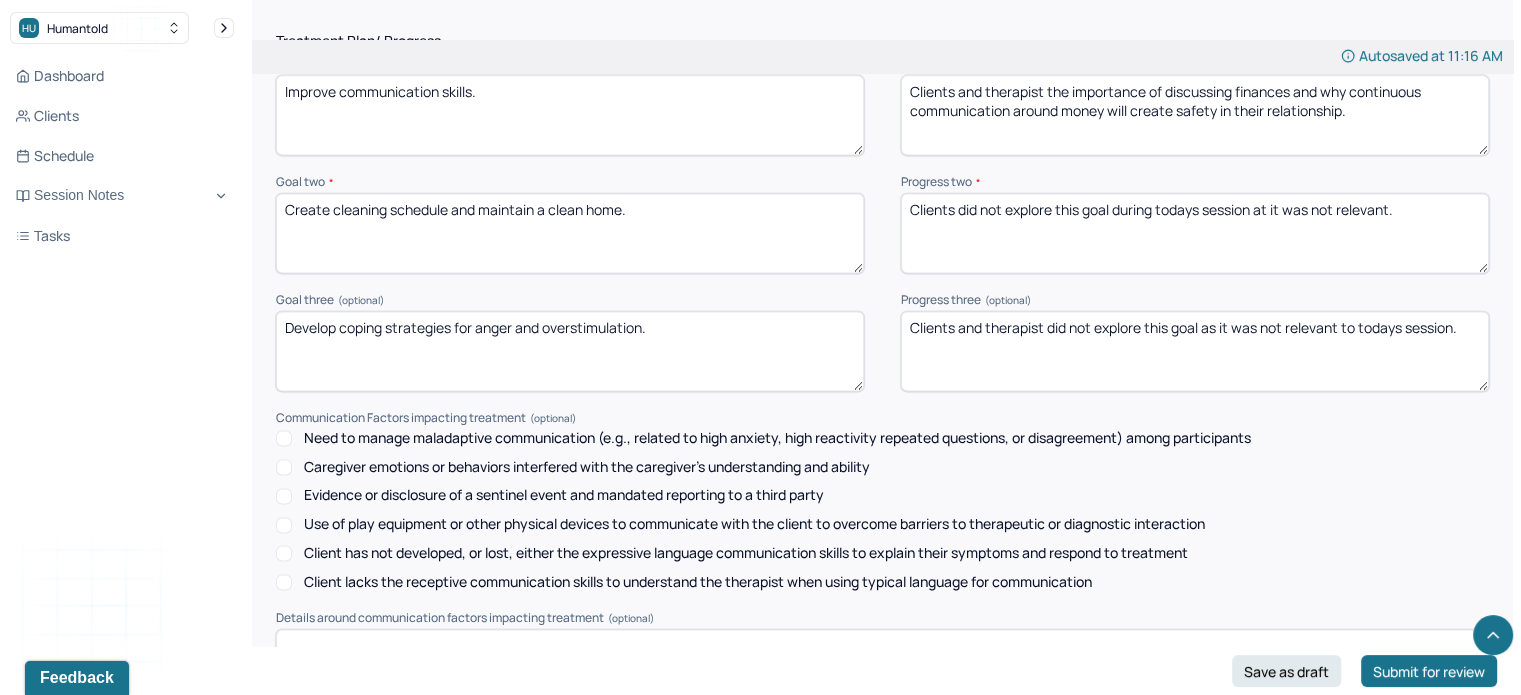 scroll, scrollTop: 2928, scrollLeft: 0, axis: vertical 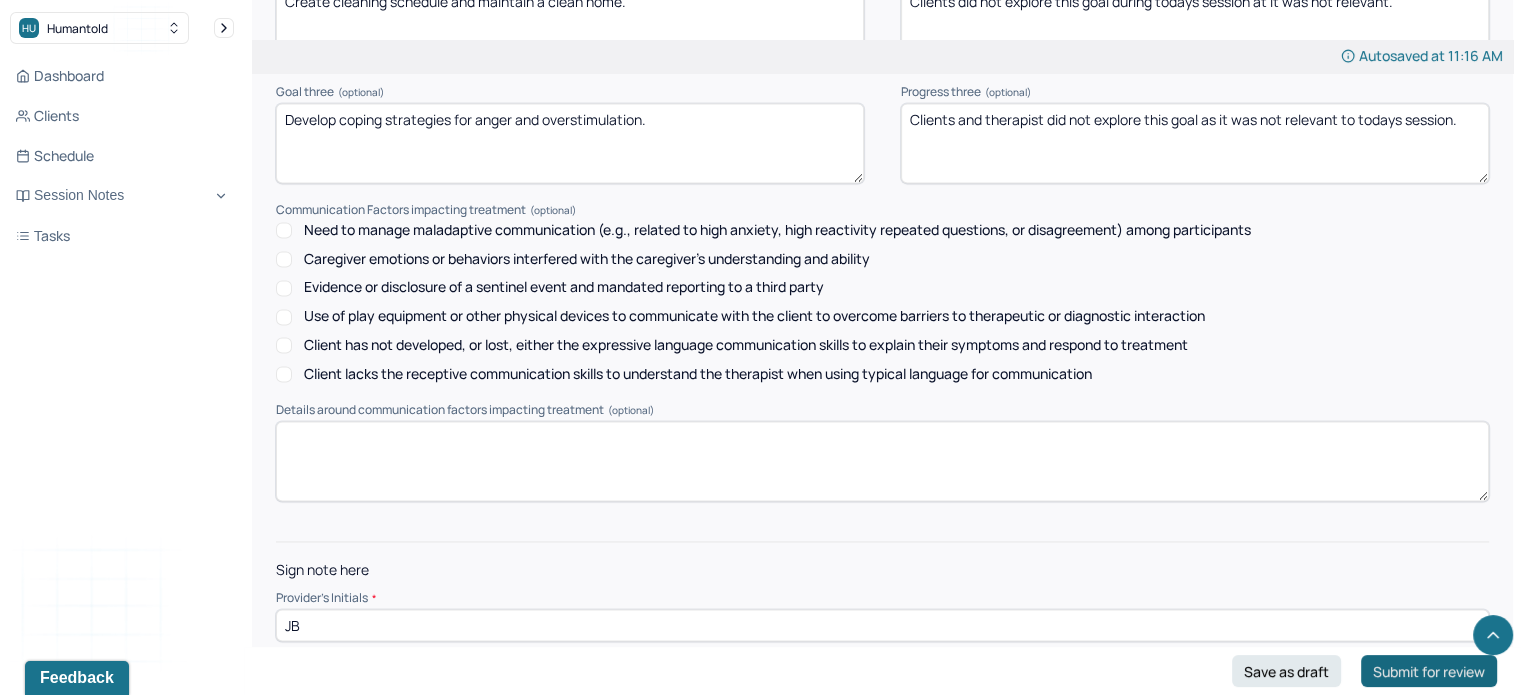 type on "Clients did not explore this goal during todays session at it was not relevant." 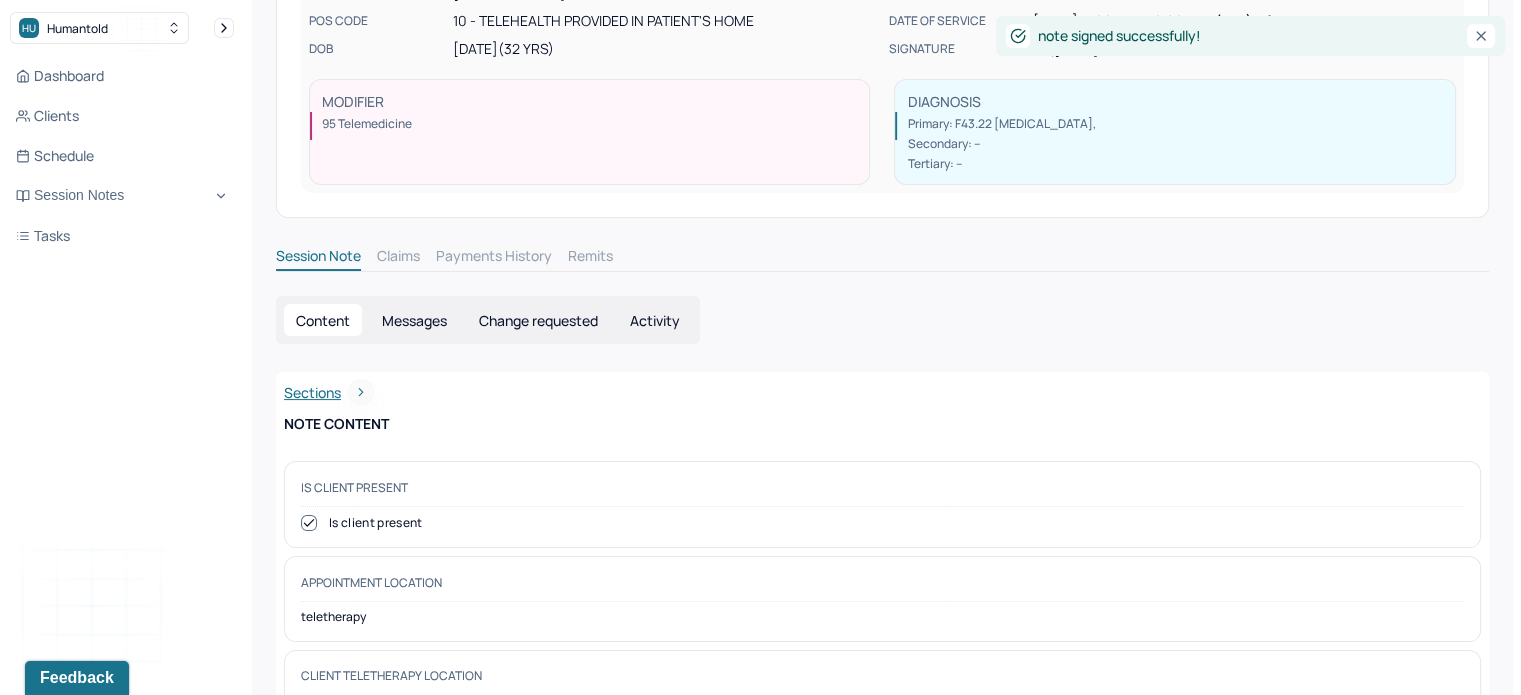 scroll, scrollTop: 0, scrollLeft: 0, axis: both 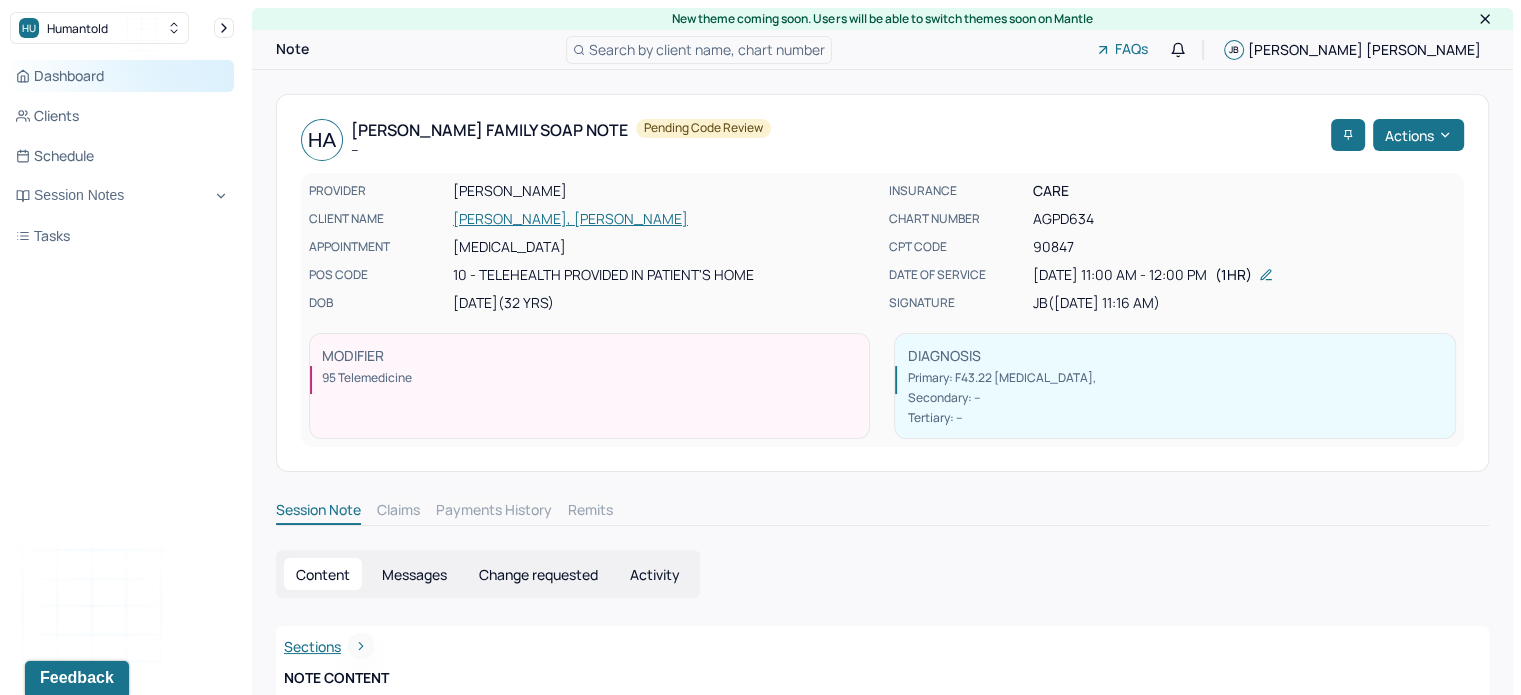 click on "Dashboard" at bounding box center [122, 76] 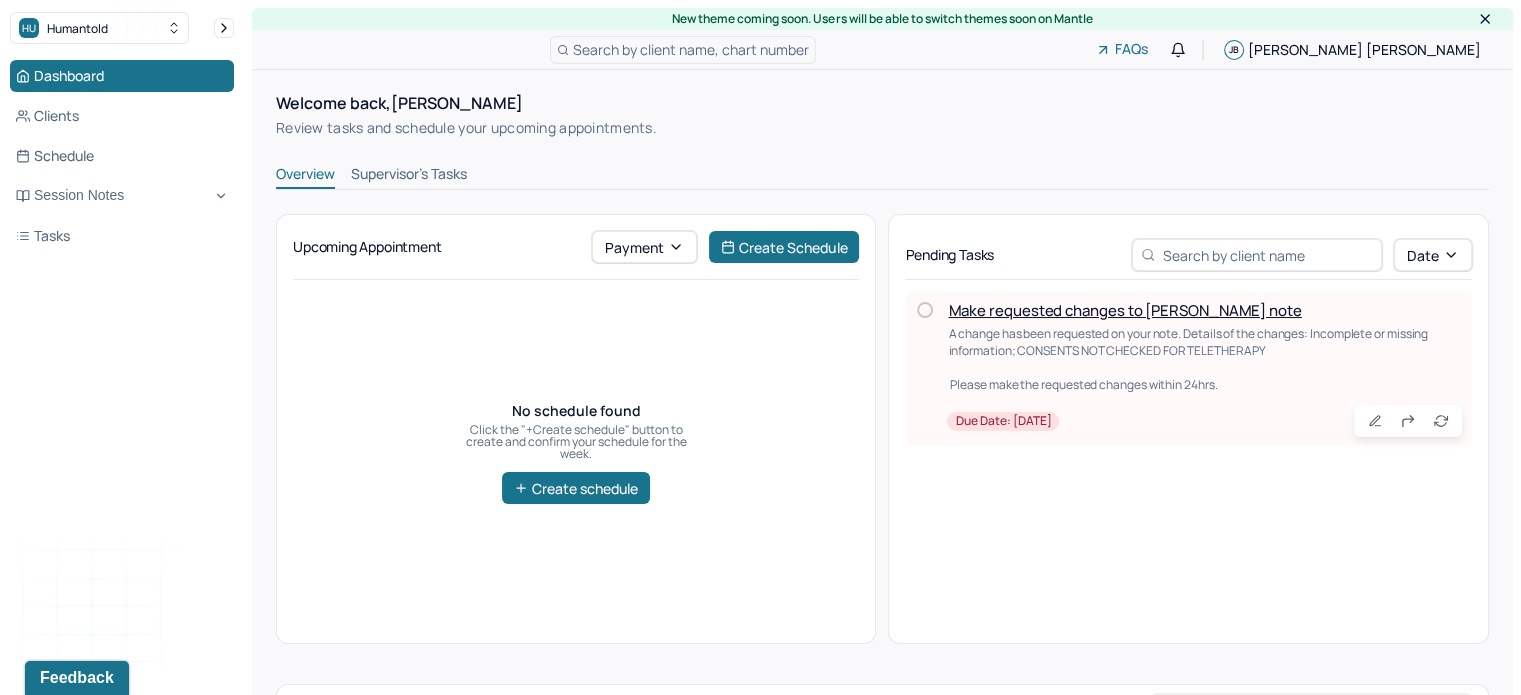 click on "Make requested changes to [PERSON_NAME] note" at bounding box center [1124, 310] 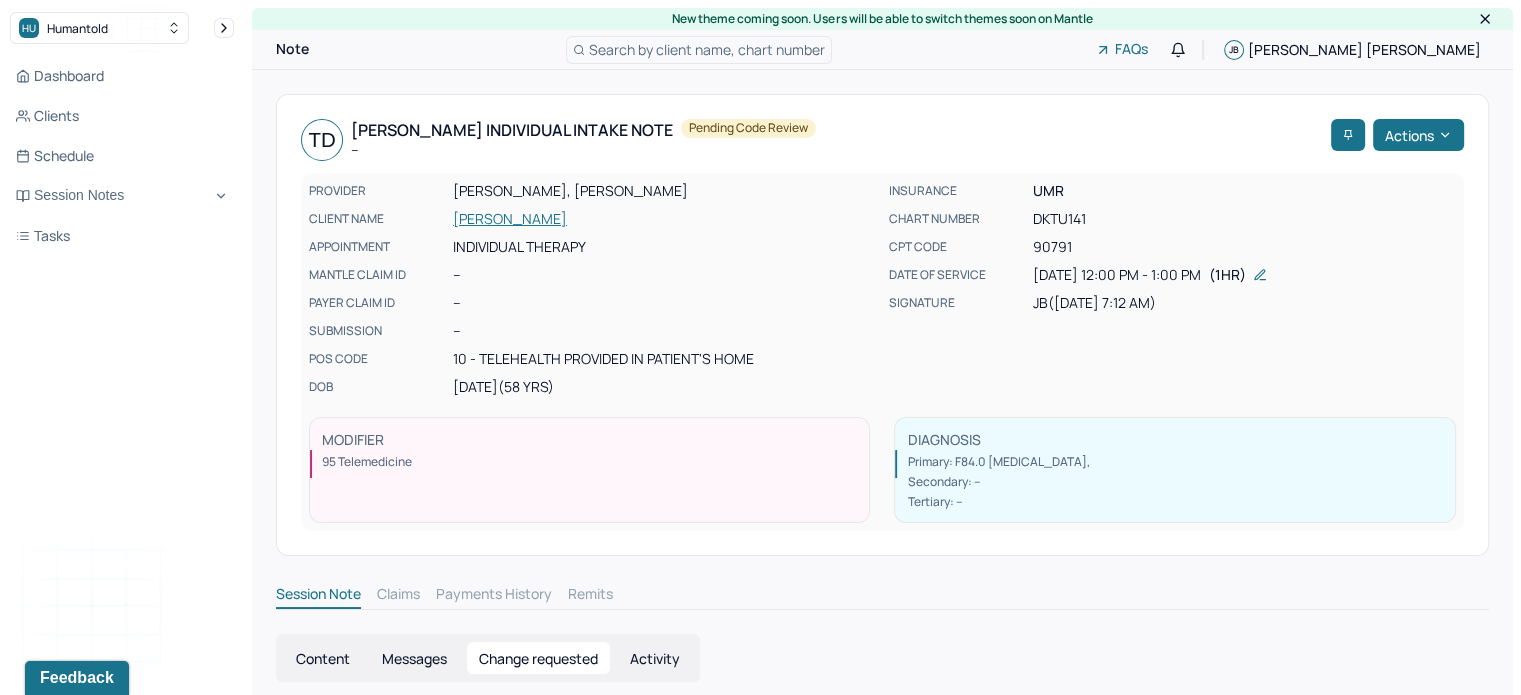 scroll, scrollTop: 130, scrollLeft: 0, axis: vertical 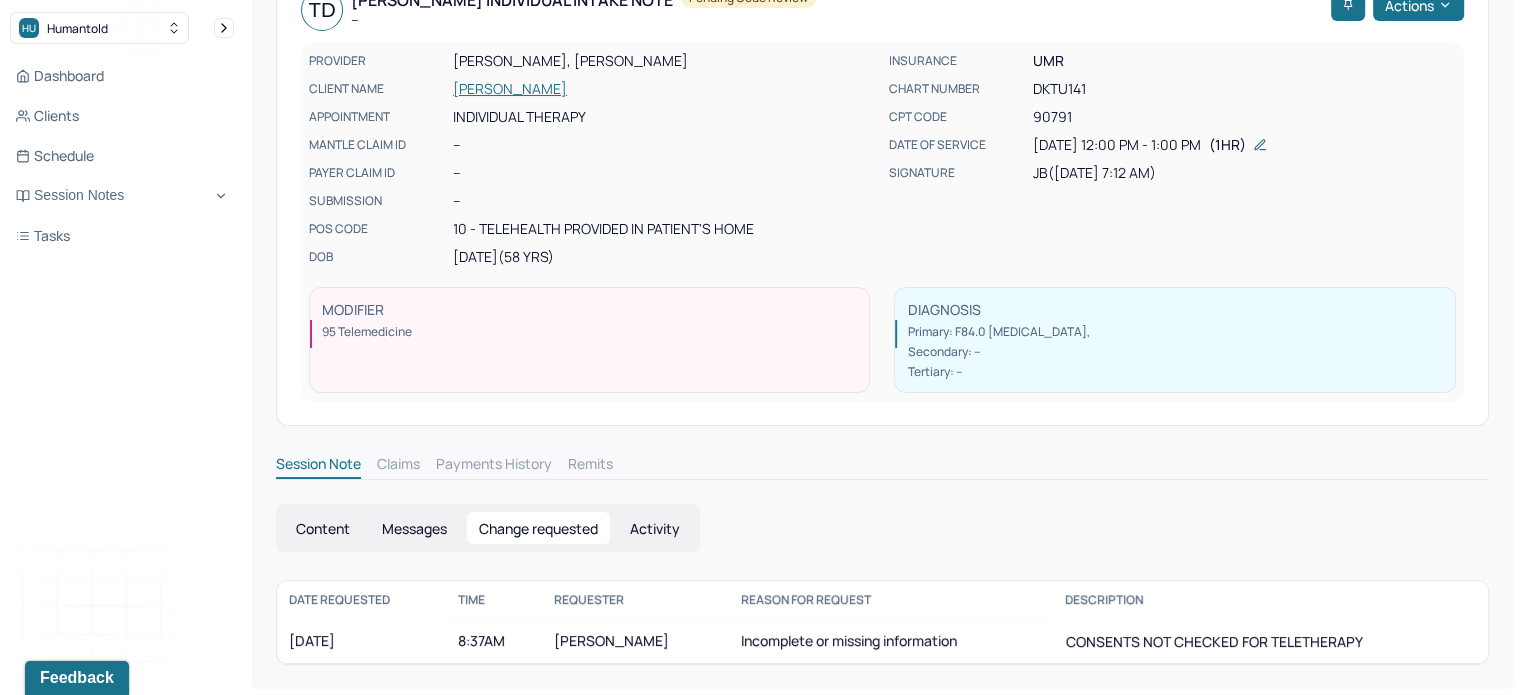 click on "Incomplete or missing information" at bounding box center (891, 642) 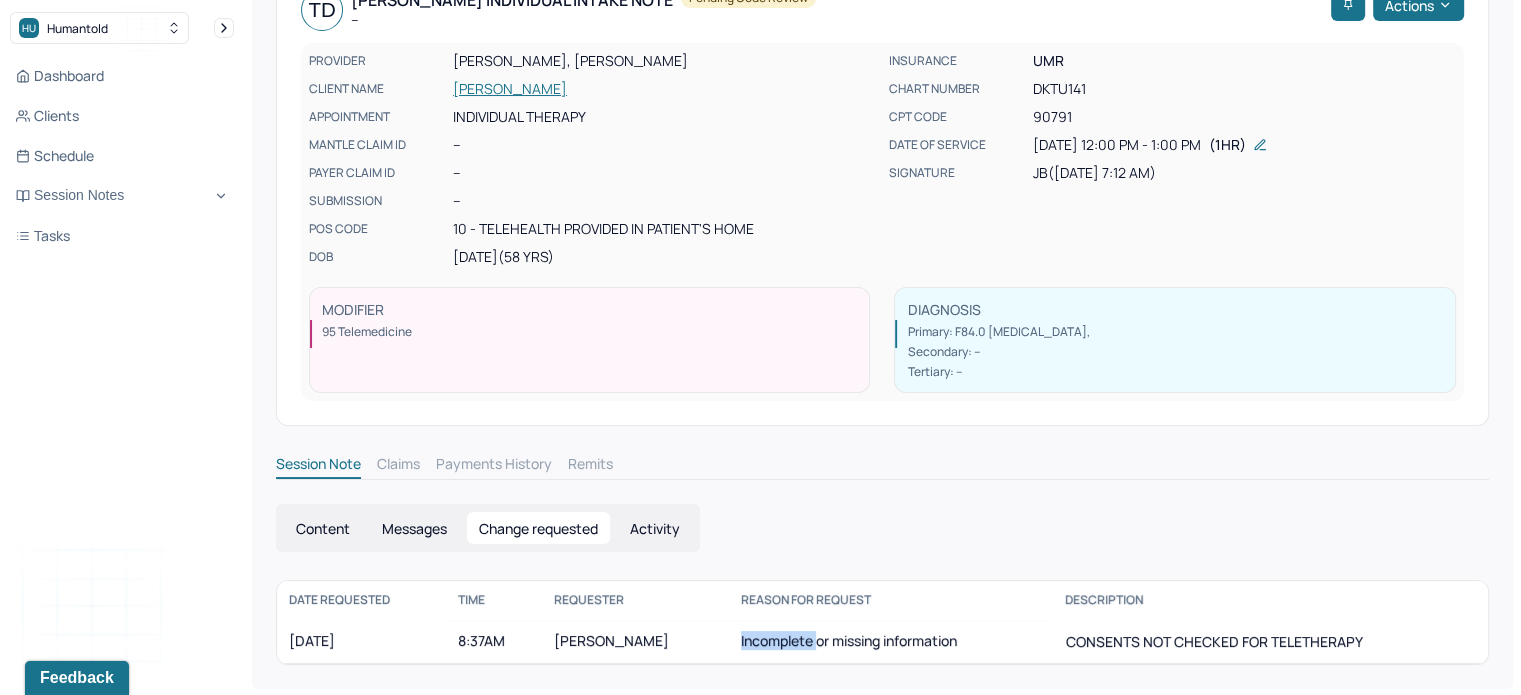 click on "Incomplete or missing information" at bounding box center [891, 642] 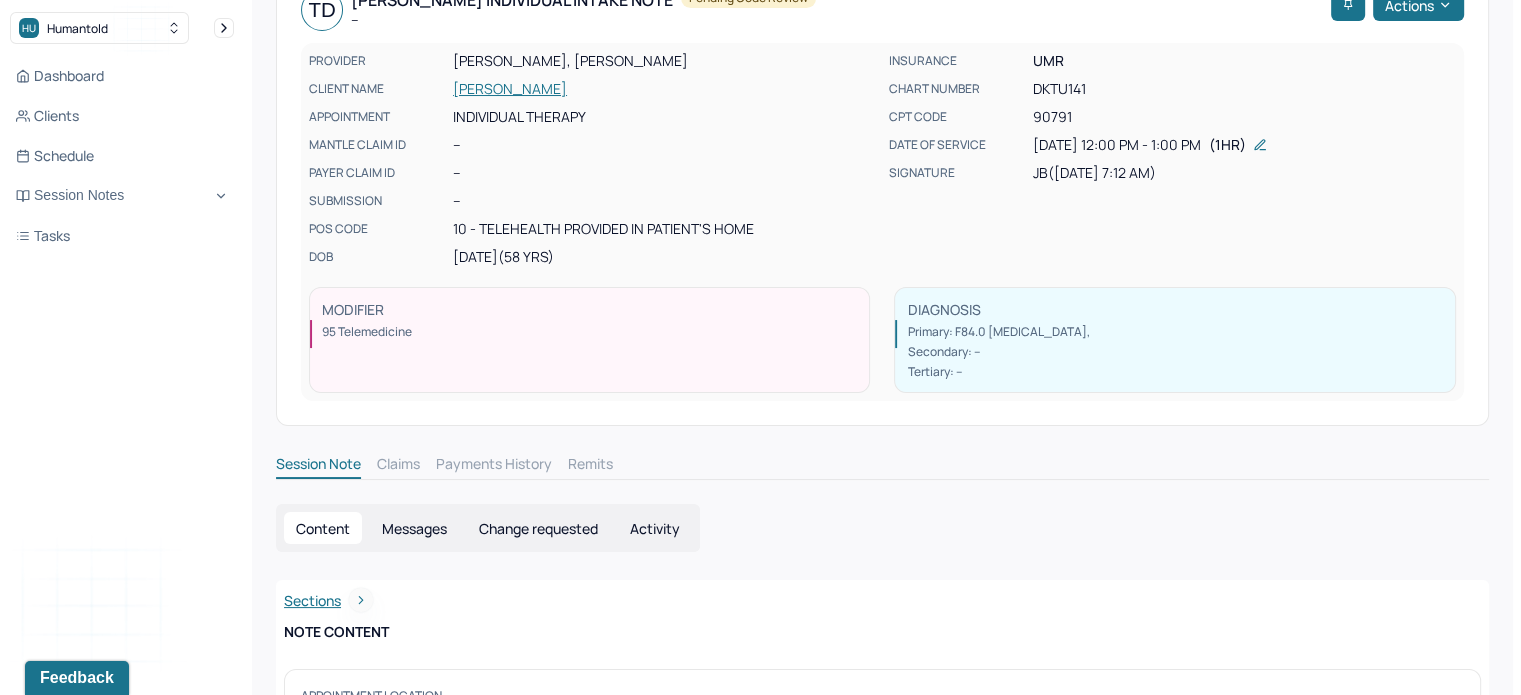 click on "Messages" at bounding box center (414, 528) 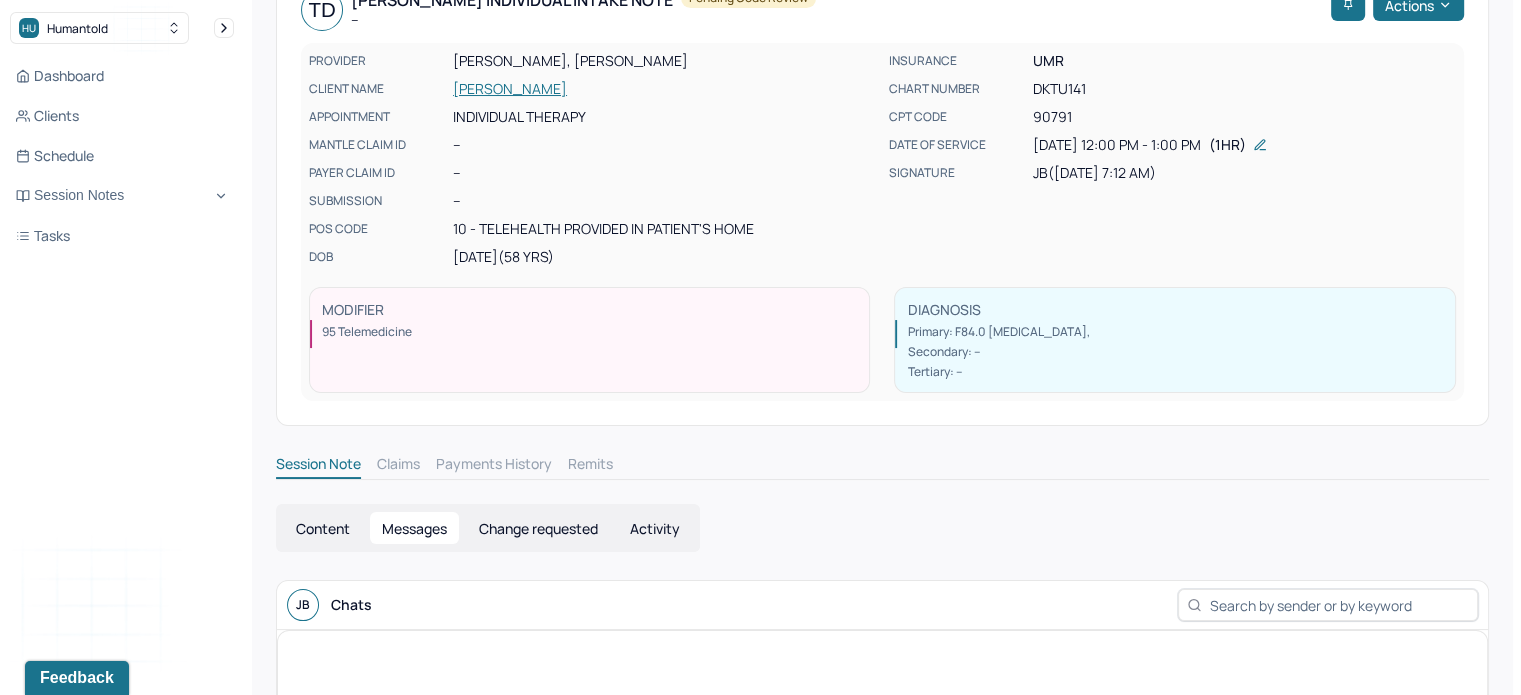 click on "Content Messages Change requested Activity" at bounding box center [488, 528] 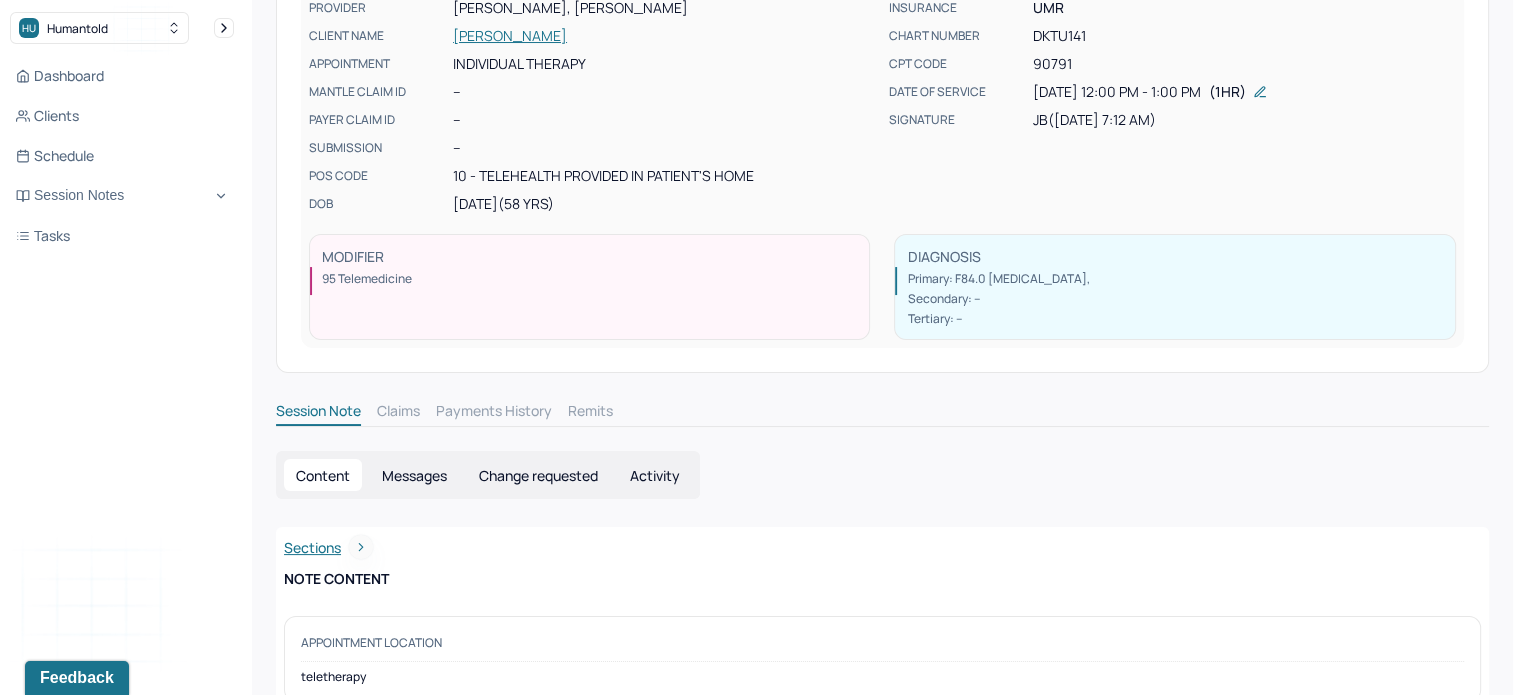 scroll, scrollTop: 0, scrollLeft: 0, axis: both 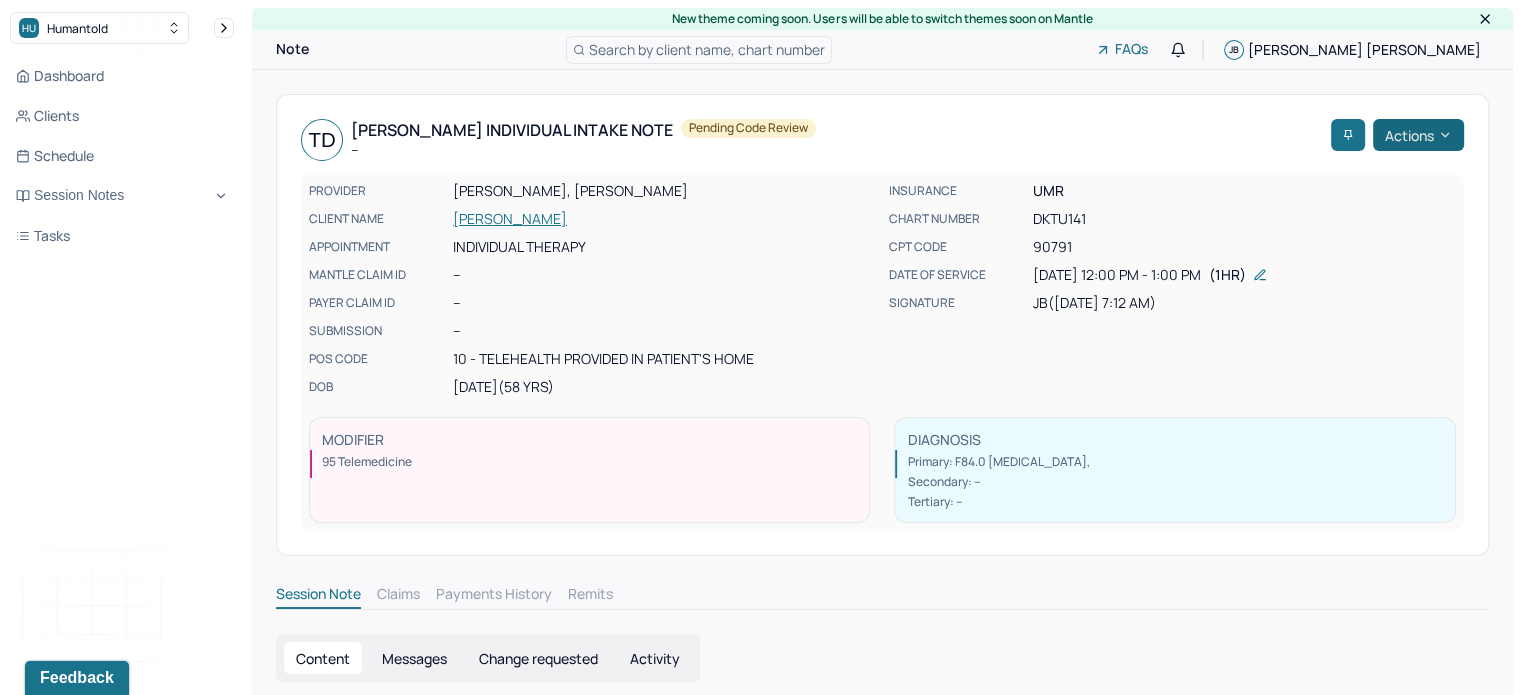 click on "Actions" at bounding box center [1418, 135] 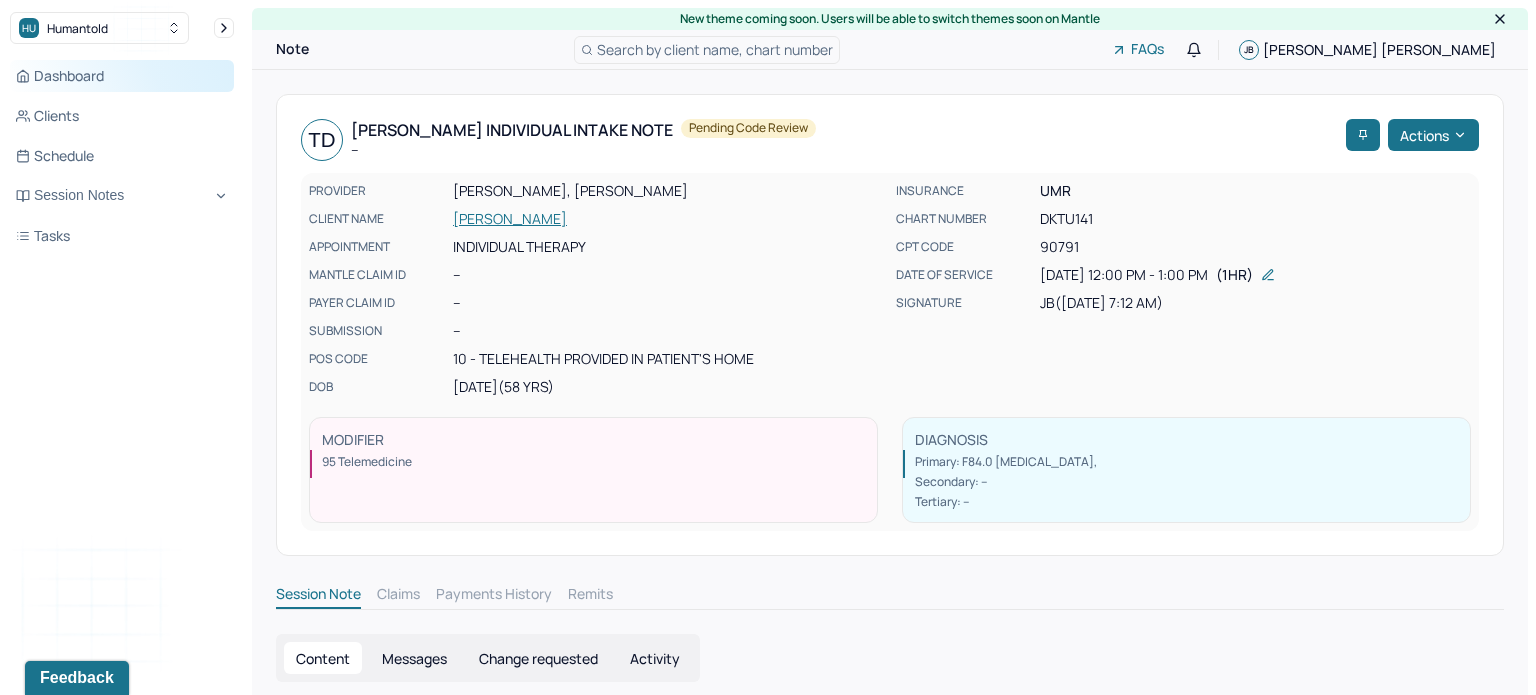 click on "Dashboard" at bounding box center (122, 76) 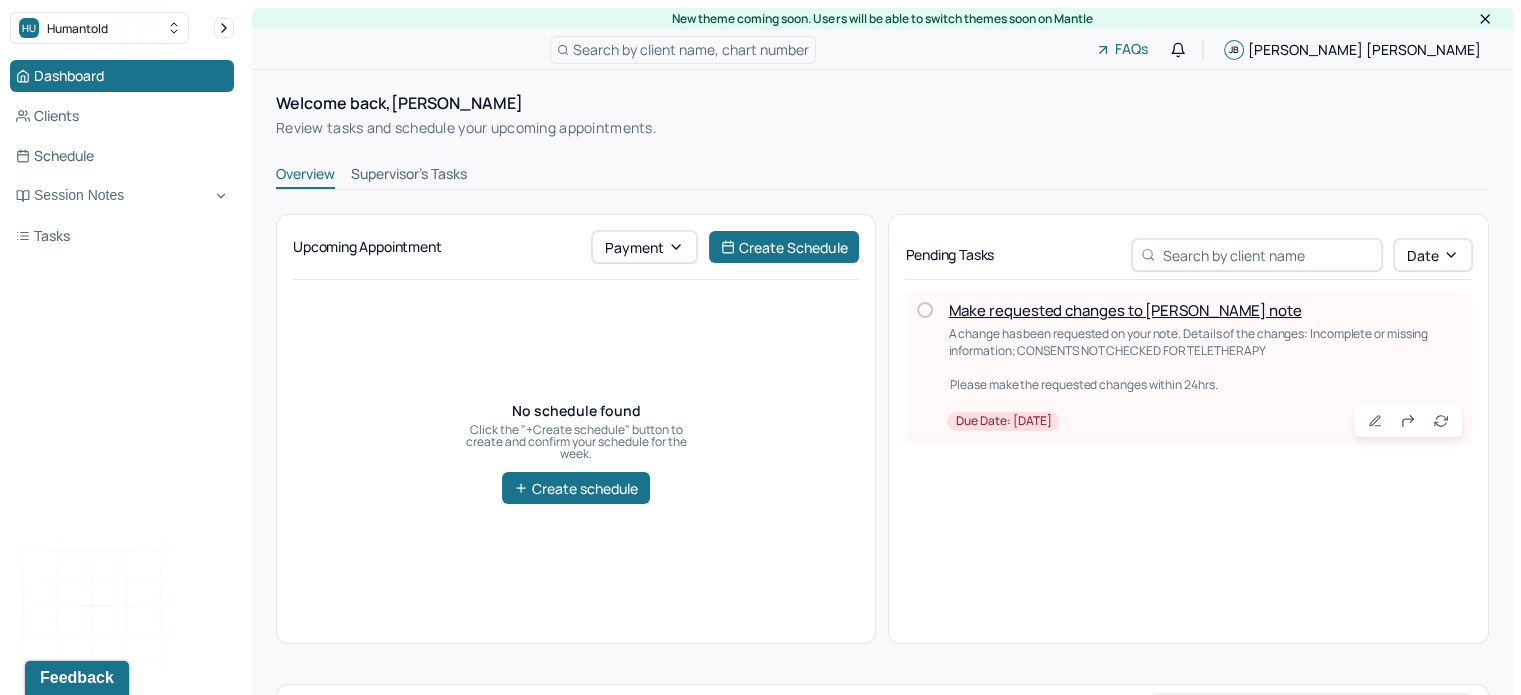 click on "Make requested changes to [PERSON_NAME] note" at bounding box center (1124, 310) 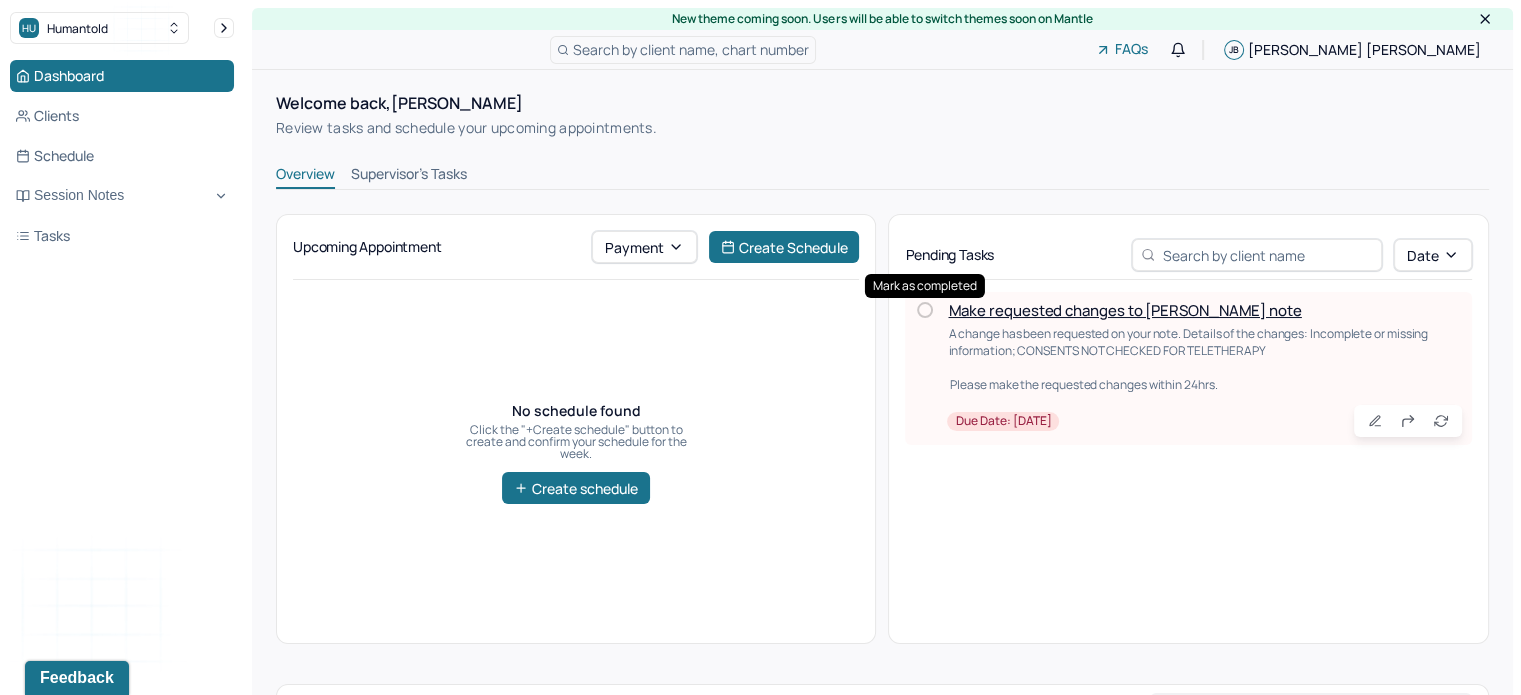 click at bounding box center (925, 310) 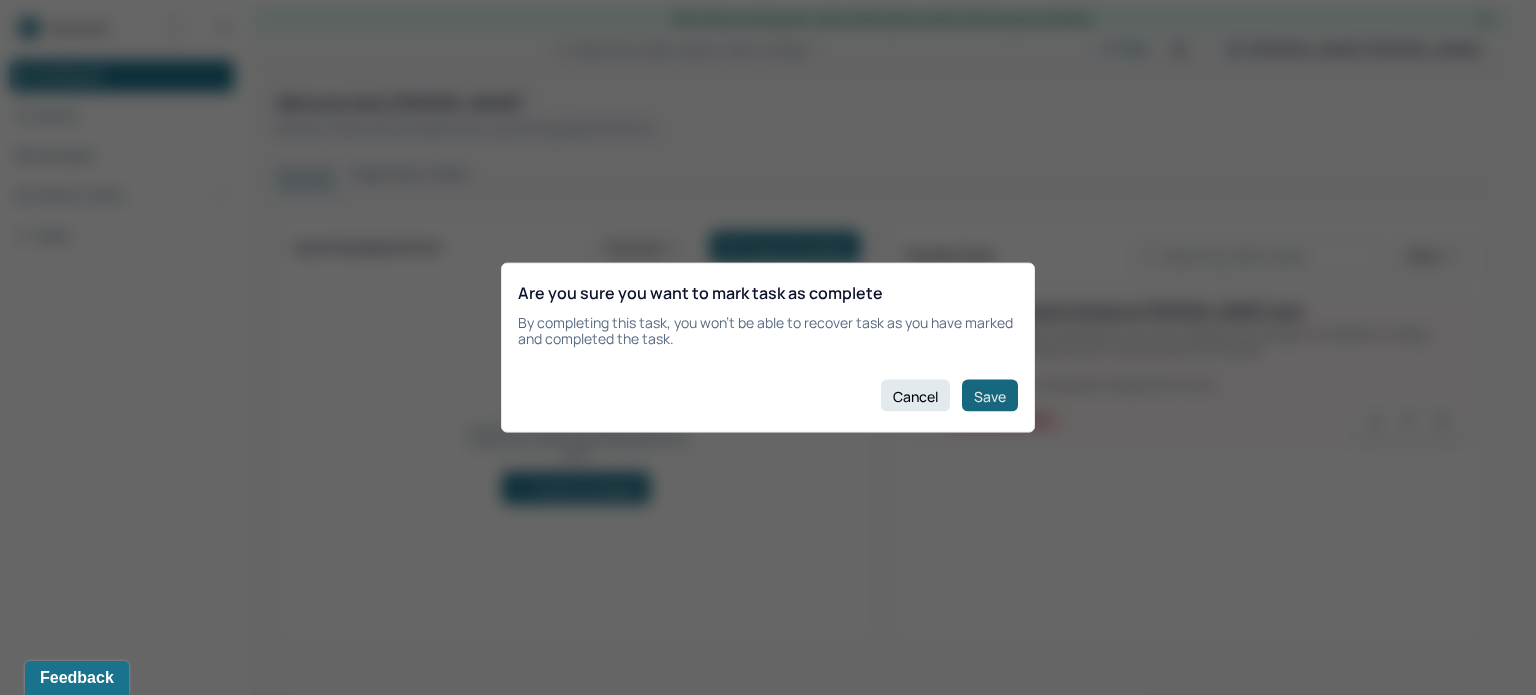 click on "Save" at bounding box center [990, 396] 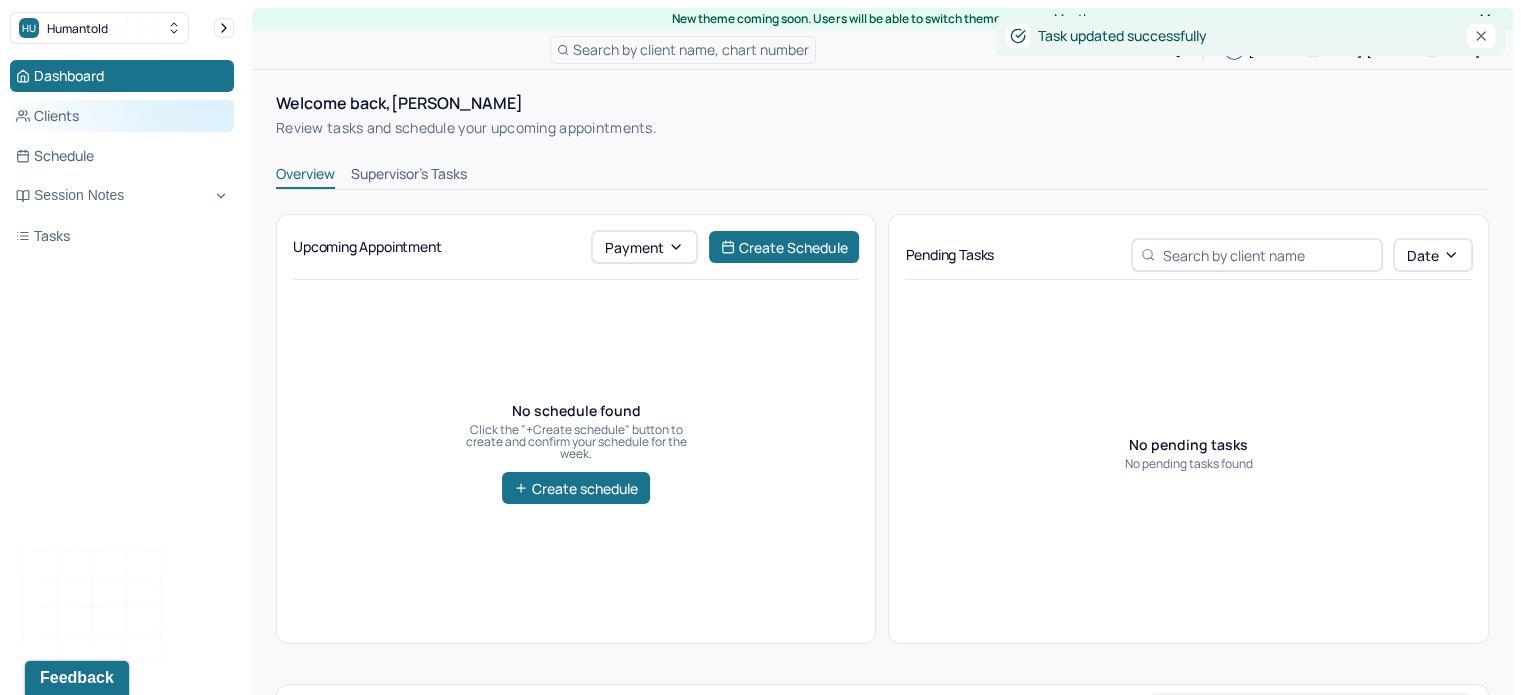 click on "Clients" at bounding box center [122, 116] 